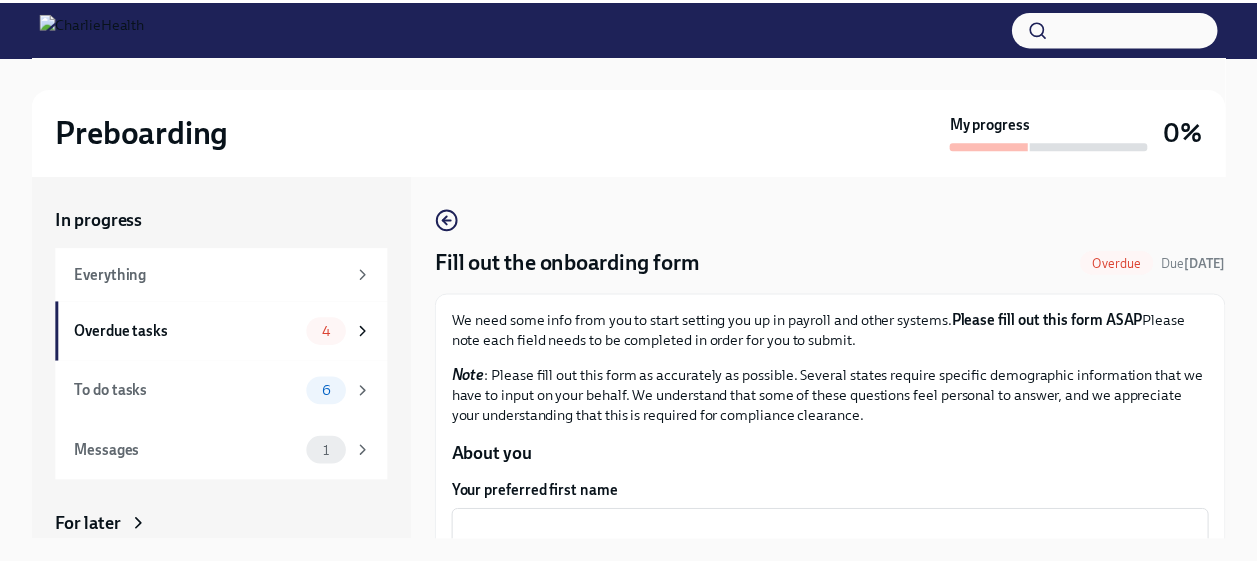 scroll, scrollTop: 0, scrollLeft: 0, axis: both 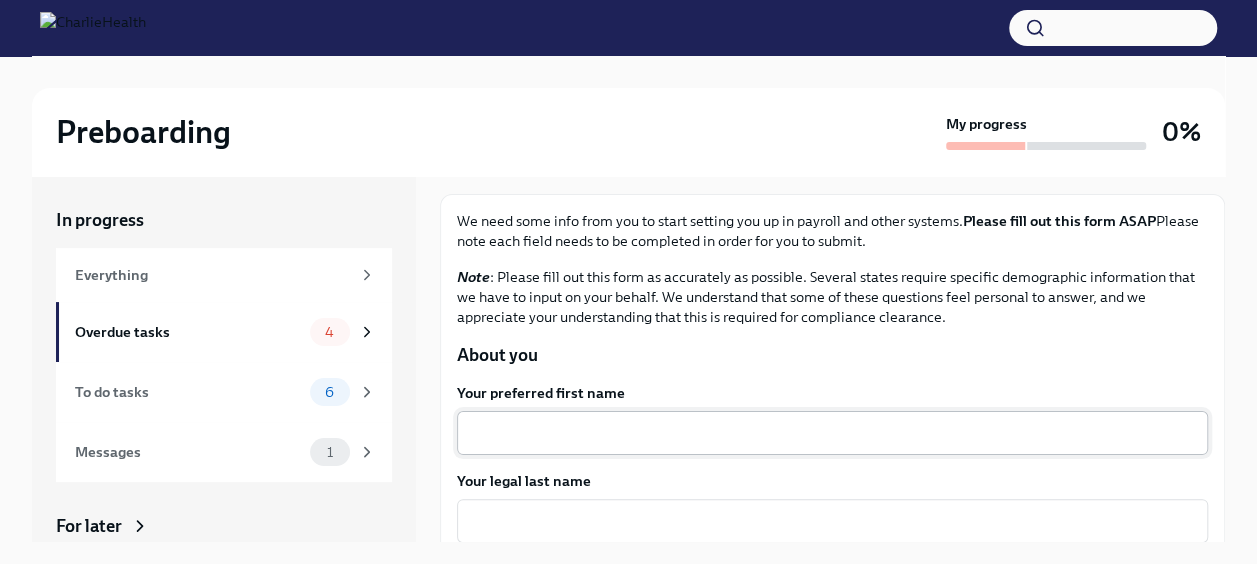 click on "x ​" at bounding box center [832, 433] 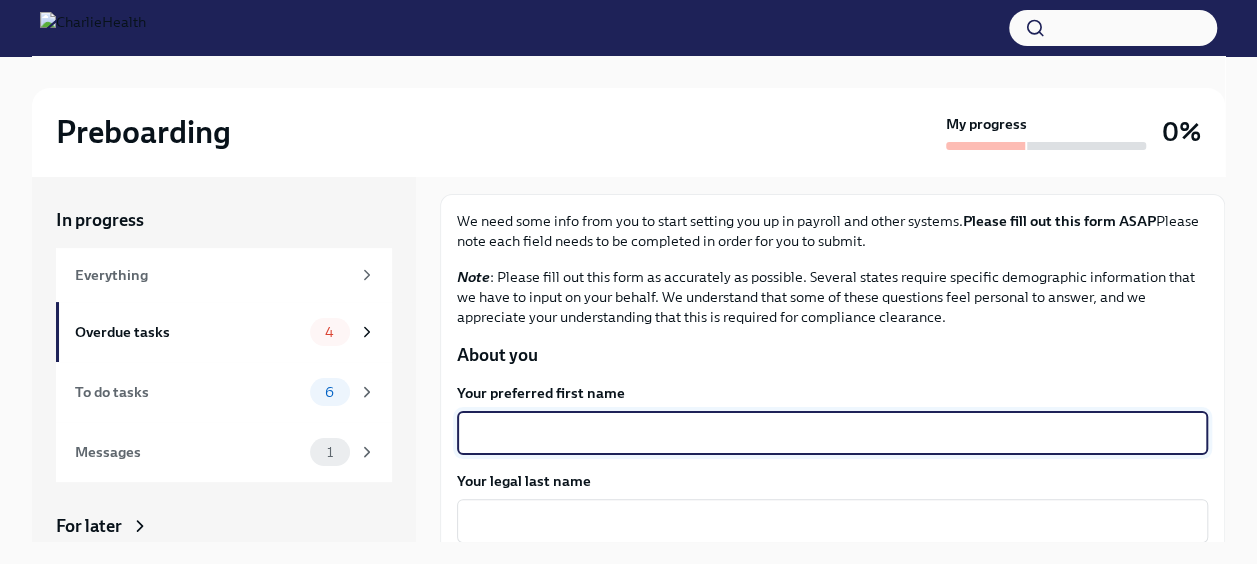 click on "Your preferred first name" at bounding box center [832, 433] 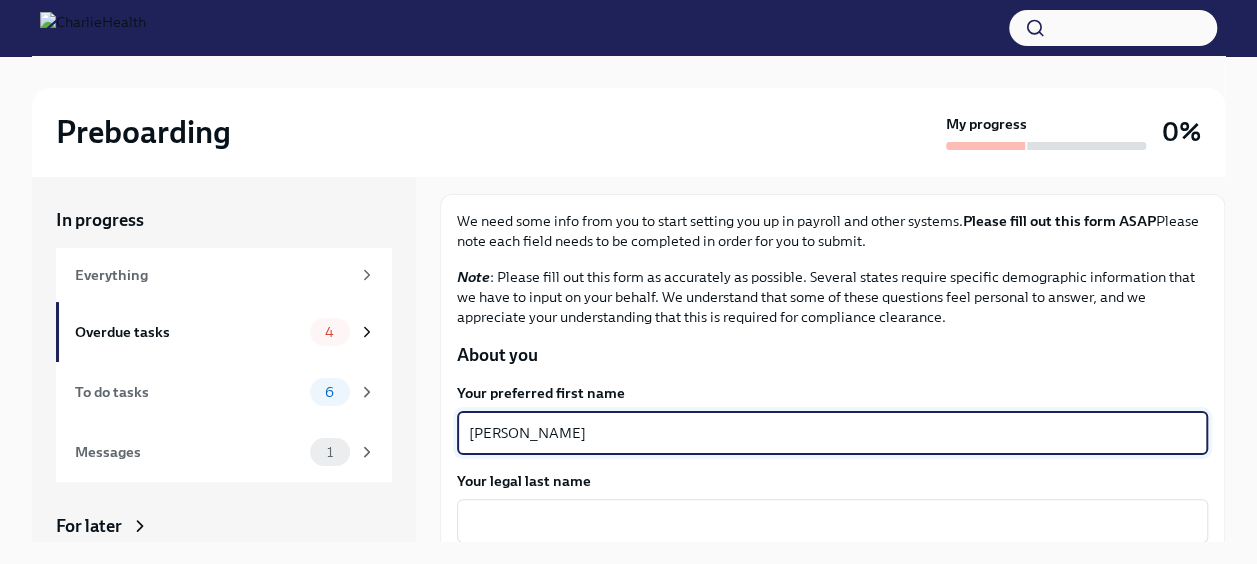 type on "[PERSON_NAME]" 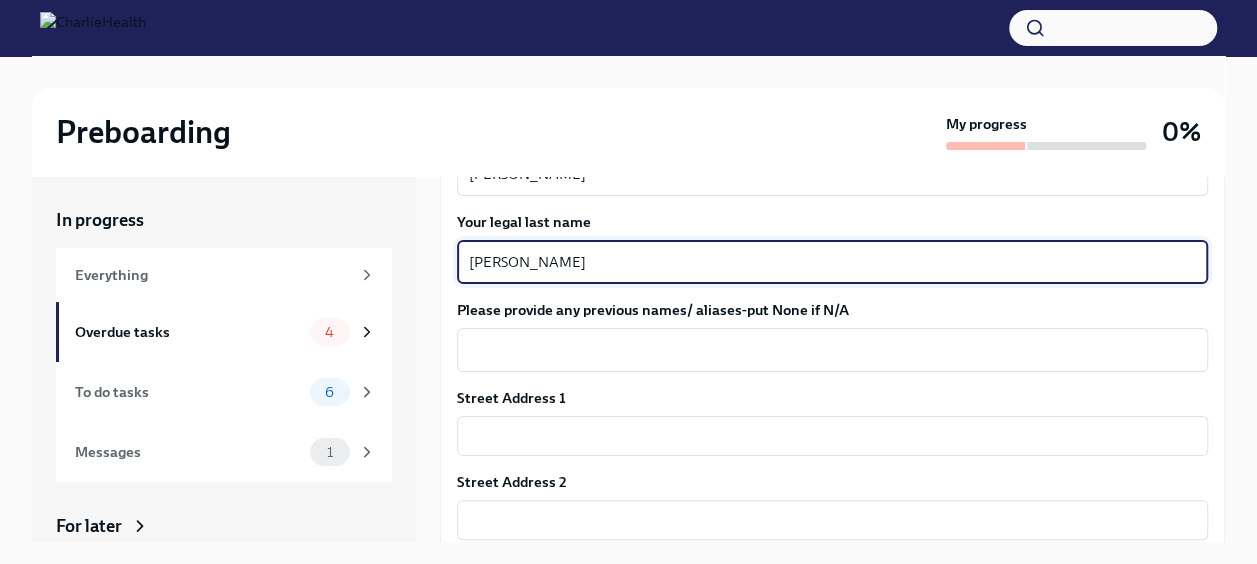 scroll, scrollTop: 400, scrollLeft: 0, axis: vertical 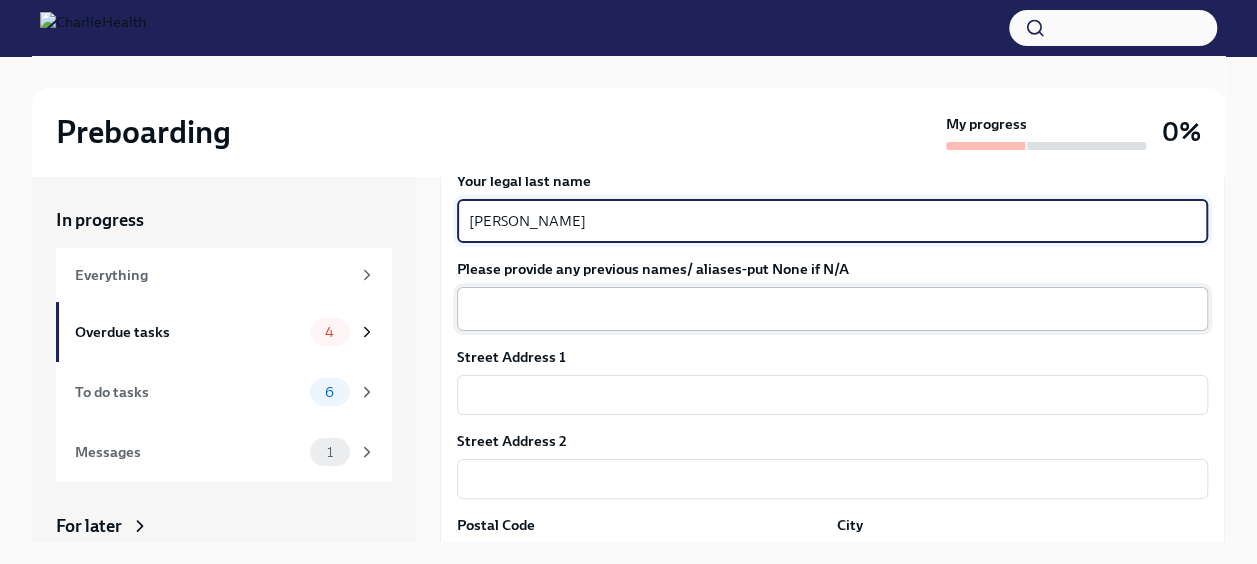 type on "[PERSON_NAME]" 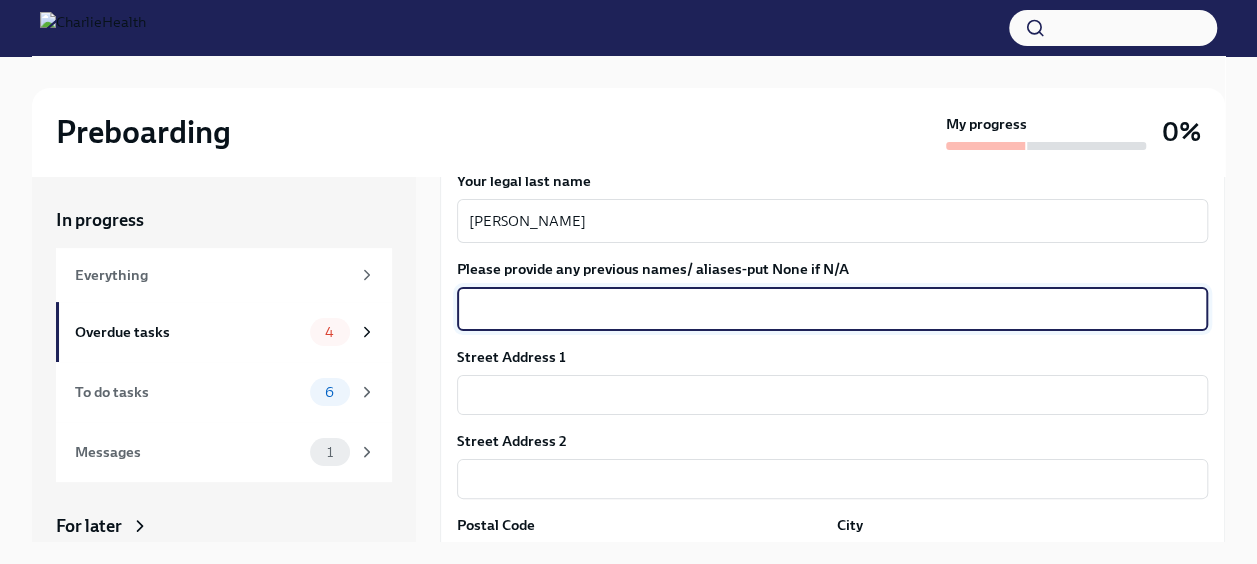 click on "Please provide any previous names/ aliases-put None if N/A" at bounding box center [832, 309] 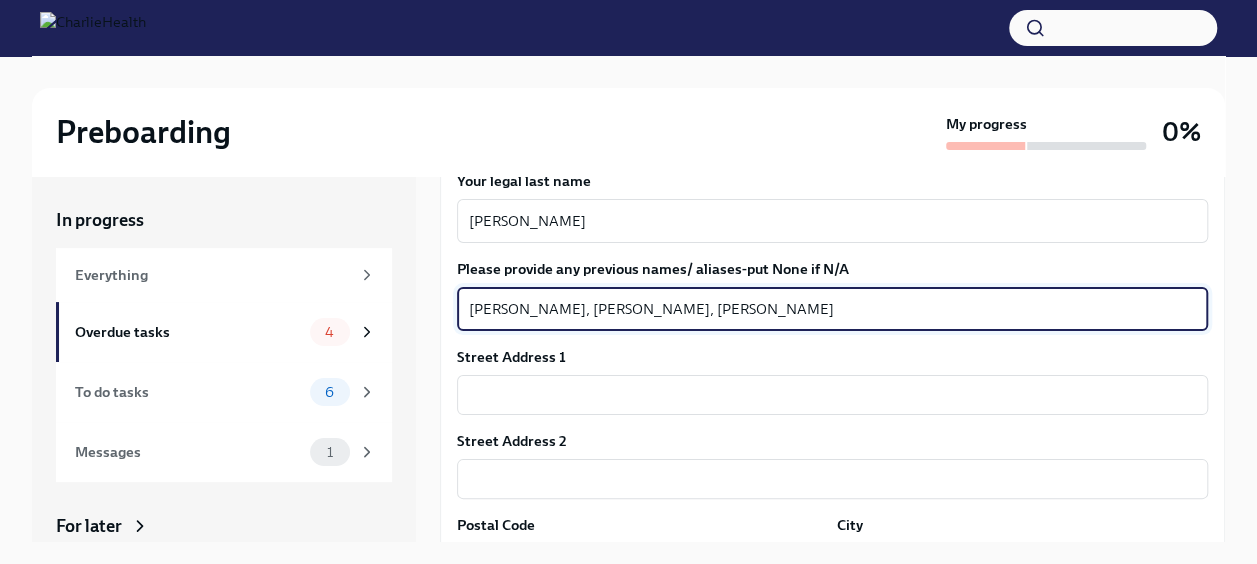 type on "[PERSON_NAME], [PERSON_NAME], [PERSON_NAME]" 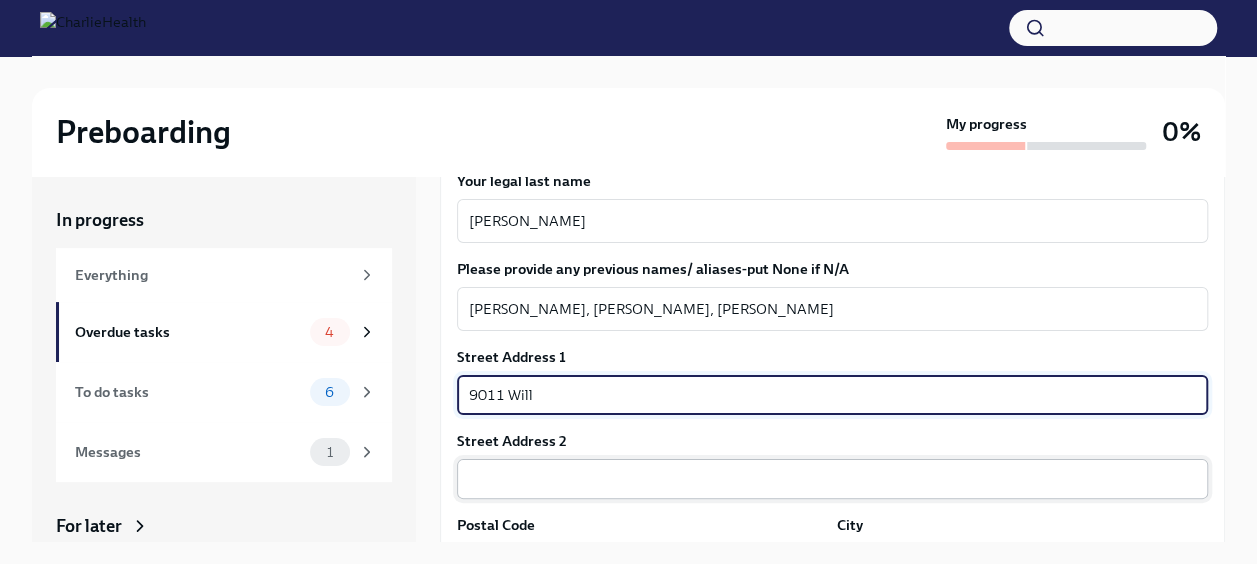 type on "[STREET_ADDRESS]" 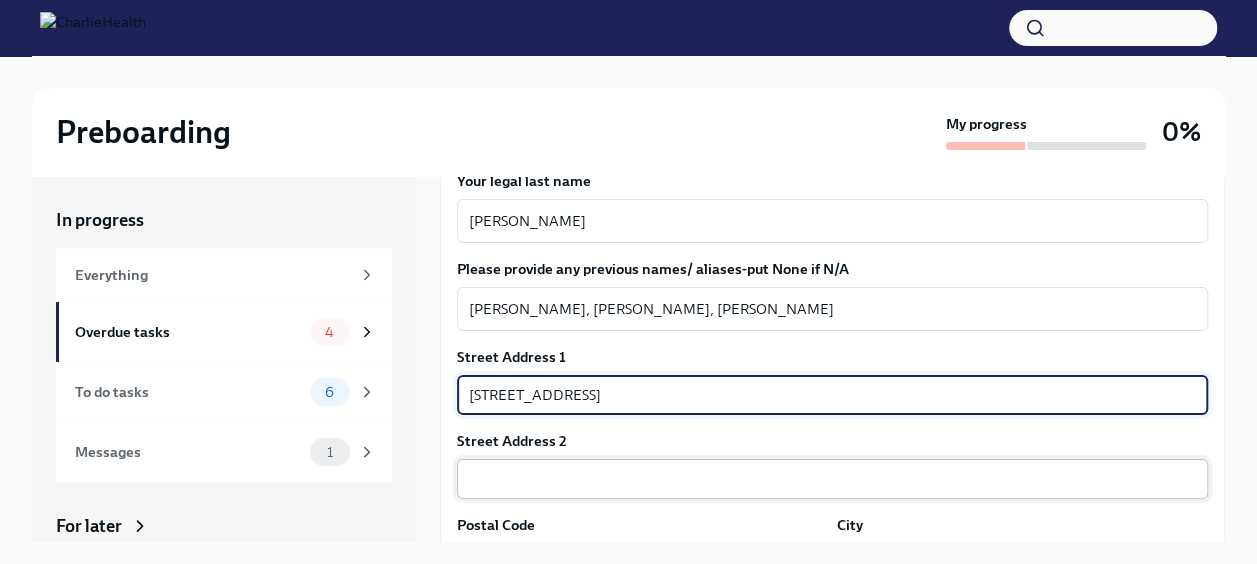 type on "77521" 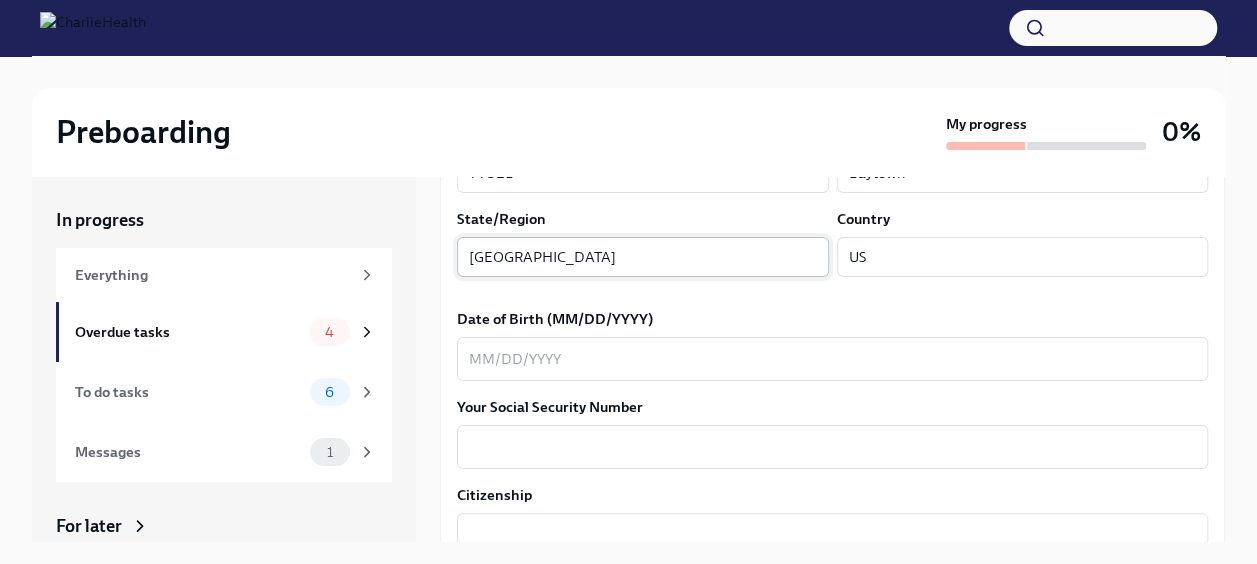 scroll, scrollTop: 800, scrollLeft: 0, axis: vertical 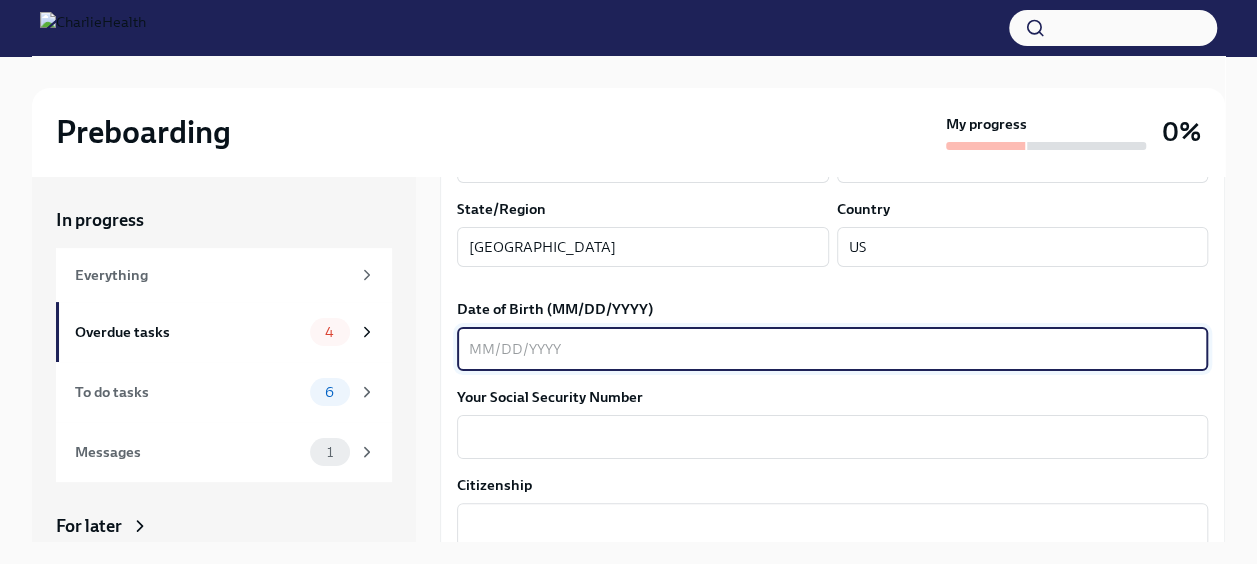 click on "Date of Birth (MM/DD/YYYY)" at bounding box center (832, 349) 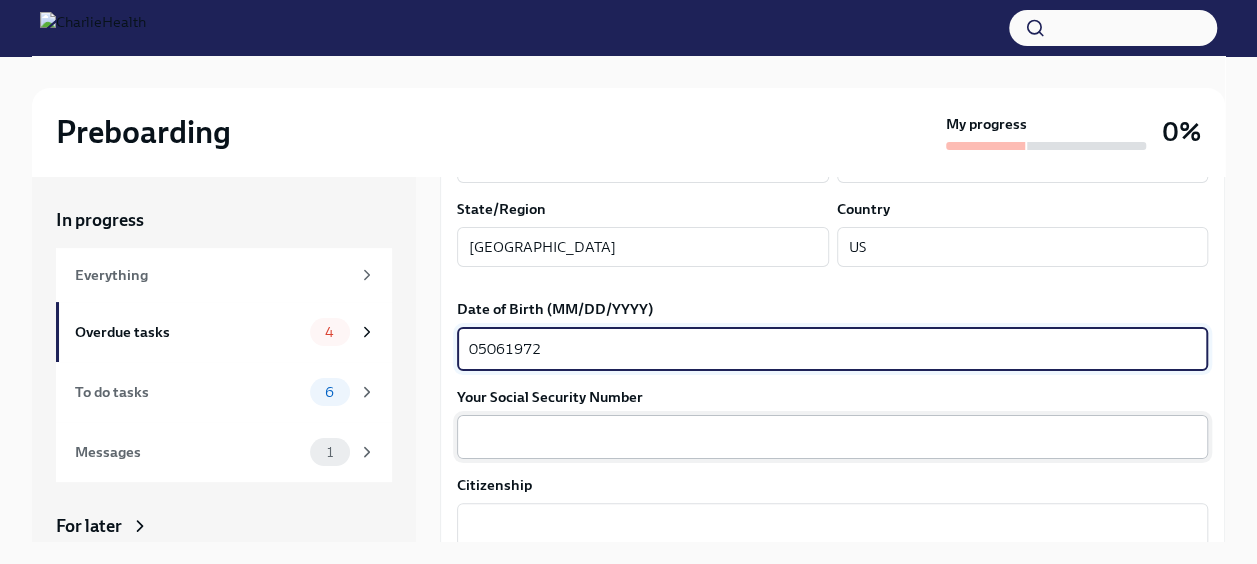 click on "Your Social Security Number" at bounding box center [832, 437] 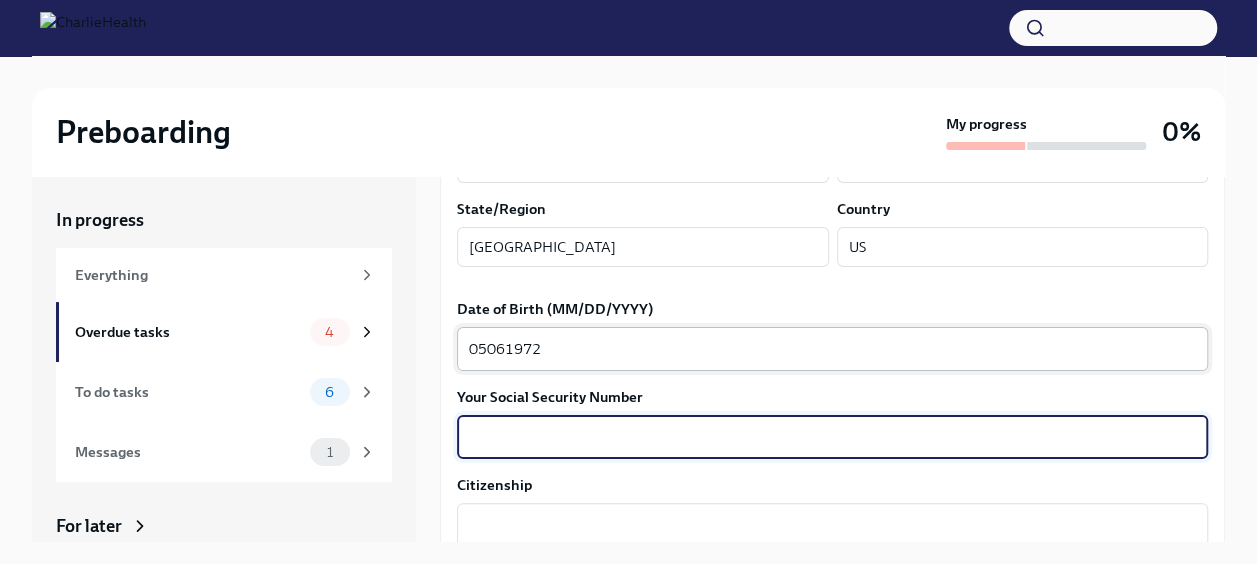 click on "05061972" at bounding box center [832, 349] 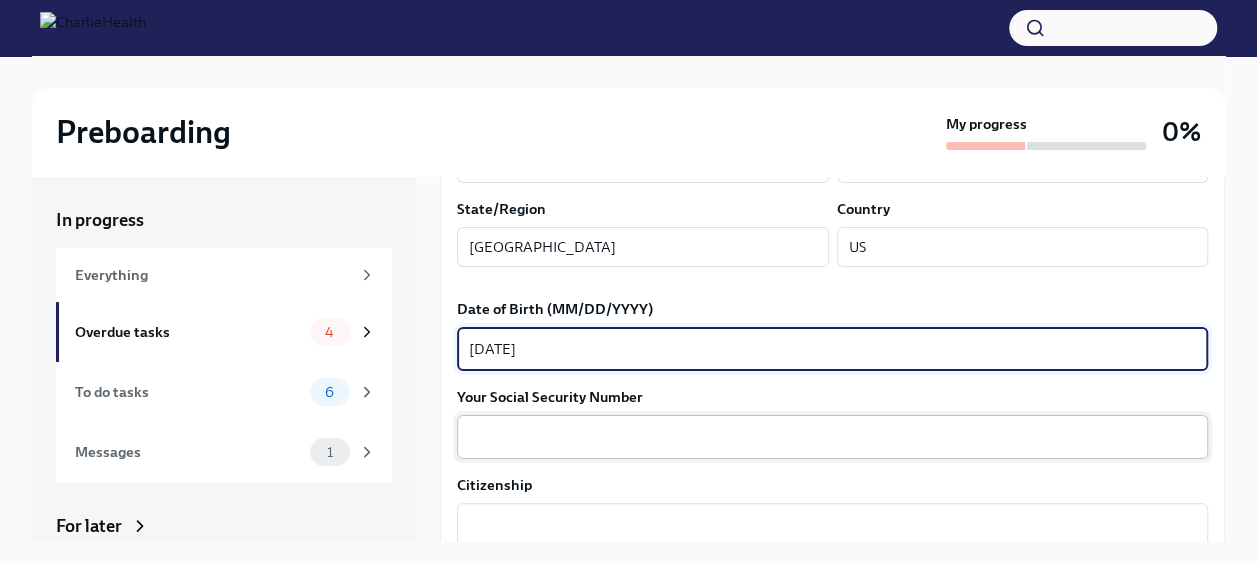 type on "[DATE]" 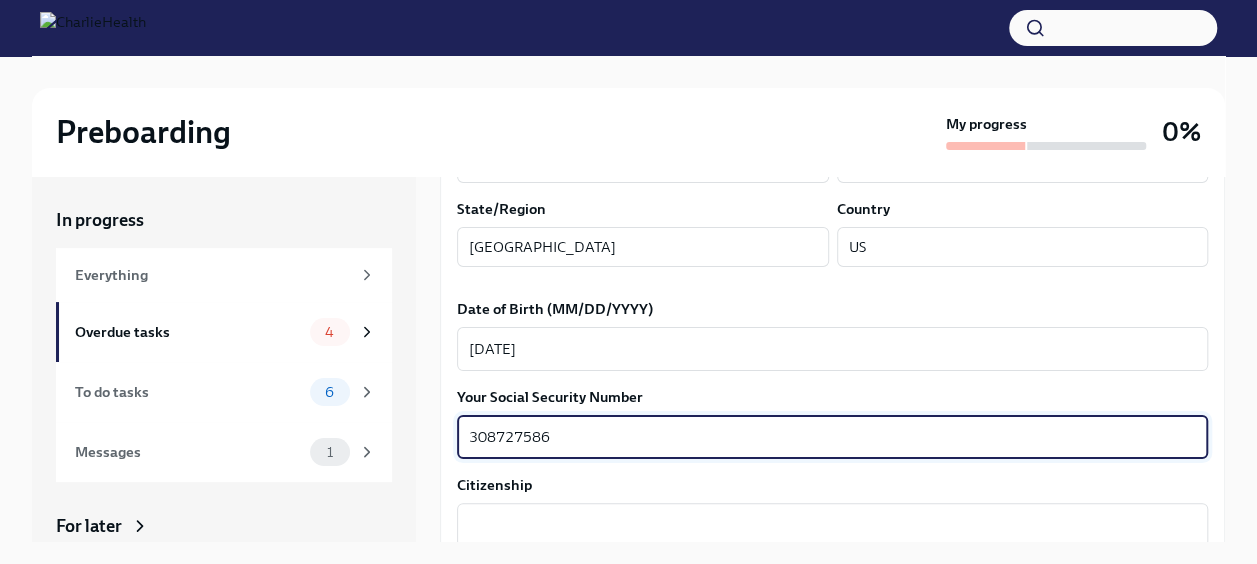 click on "308727586" at bounding box center [832, 437] 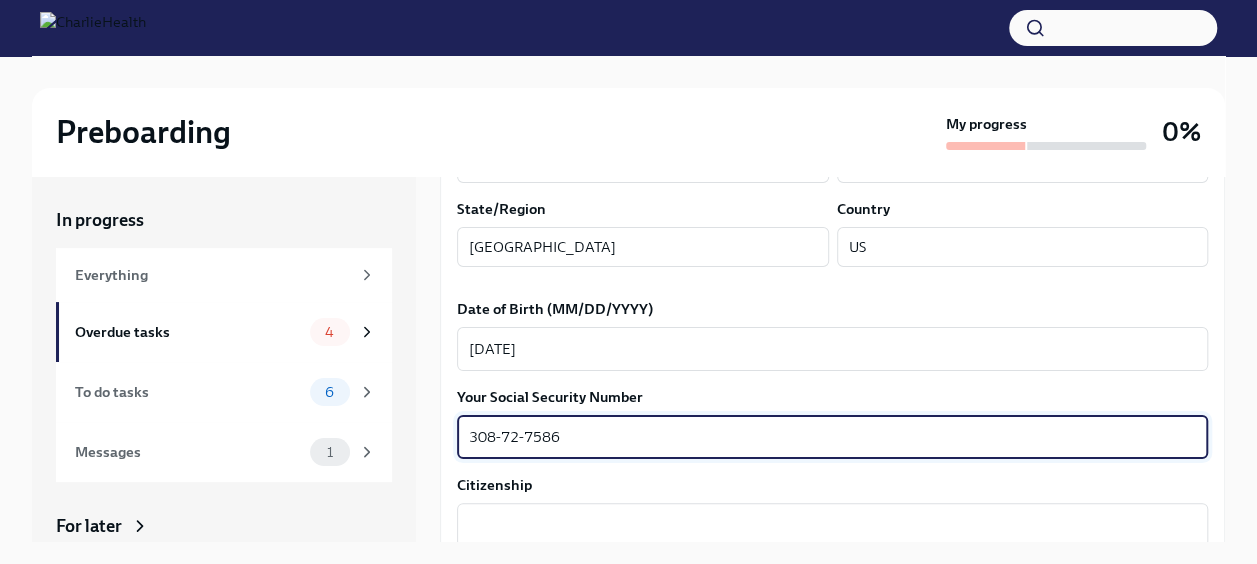 scroll, scrollTop: 1000, scrollLeft: 0, axis: vertical 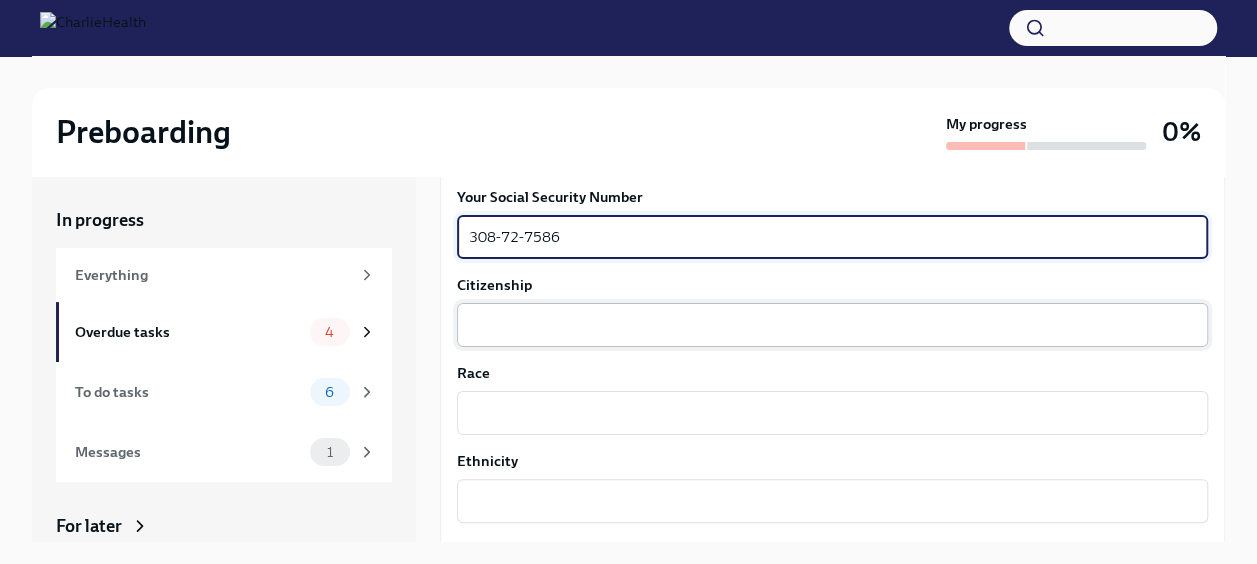 type on "308-72-7586" 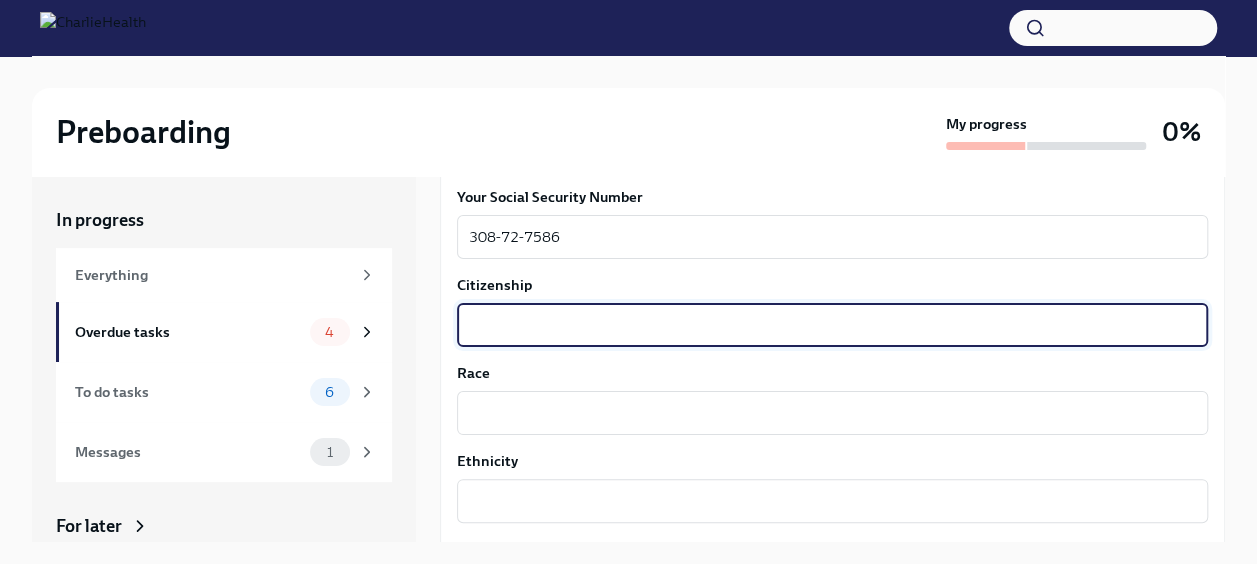 click on "Citizenship" at bounding box center [832, 325] 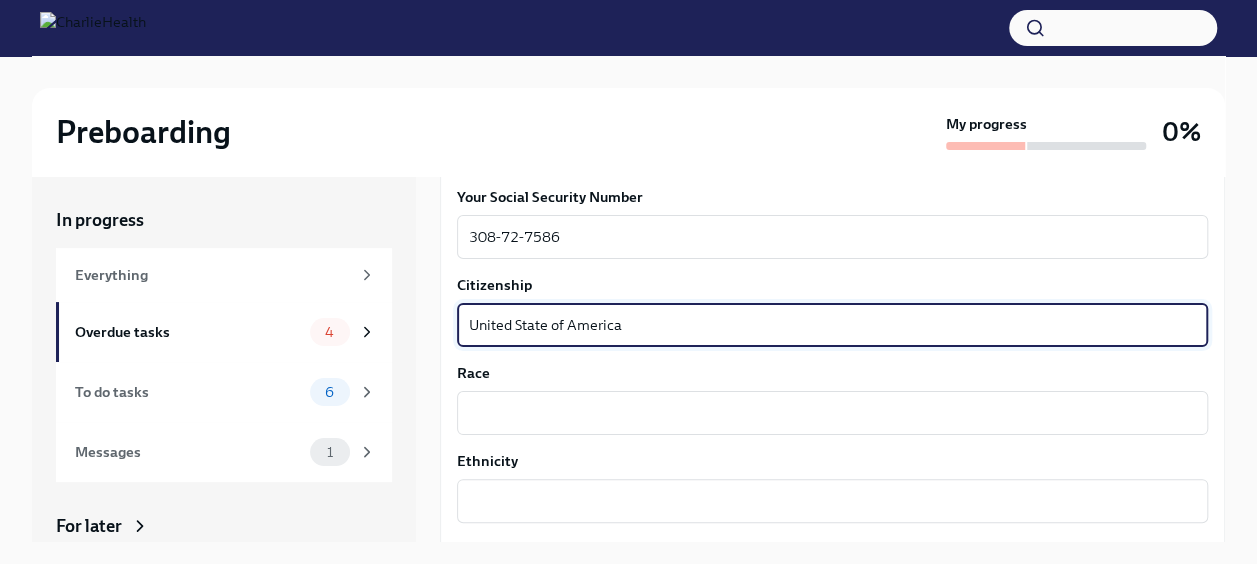 type on "United State of America" 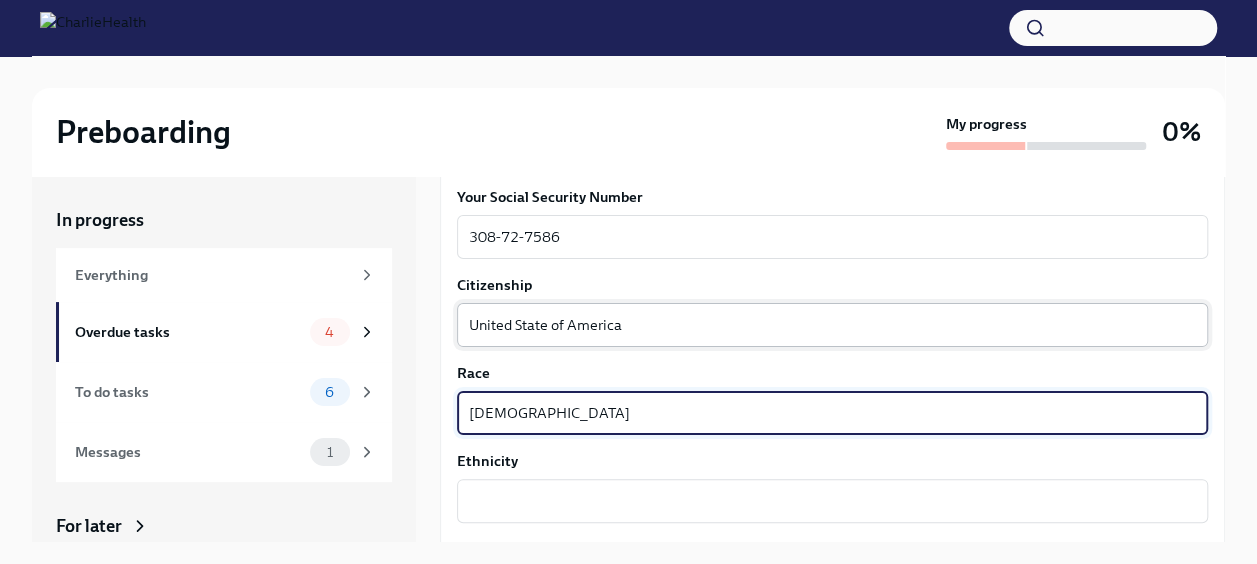 type on "[DEMOGRAPHIC_DATA]" 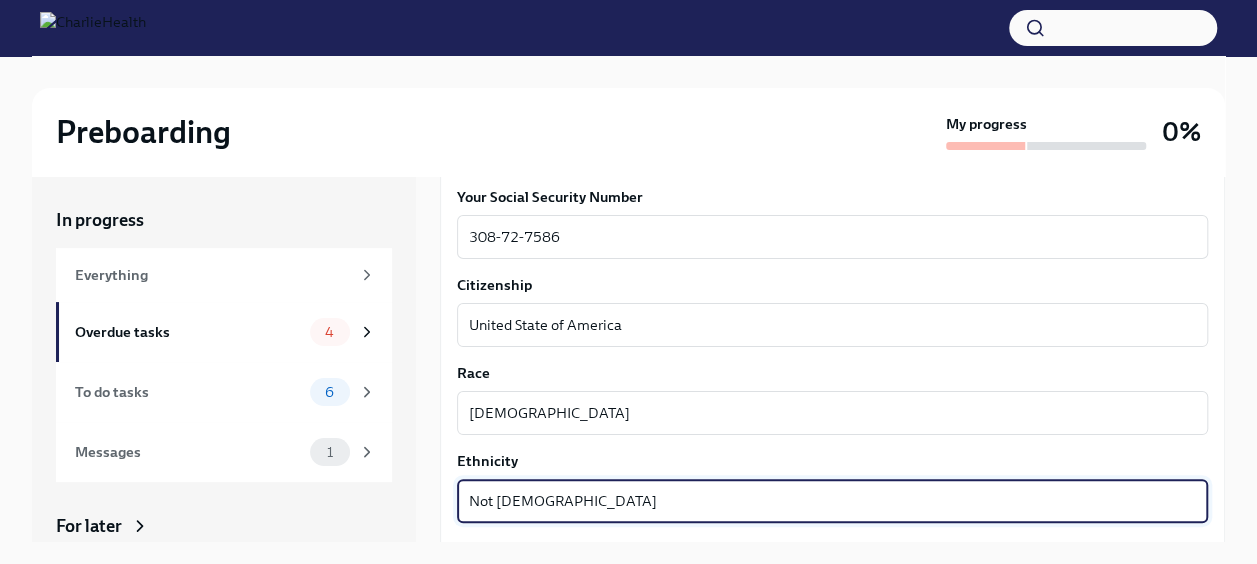 scroll, scrollTop: 34, scrollLeft: 0, axis: vertical 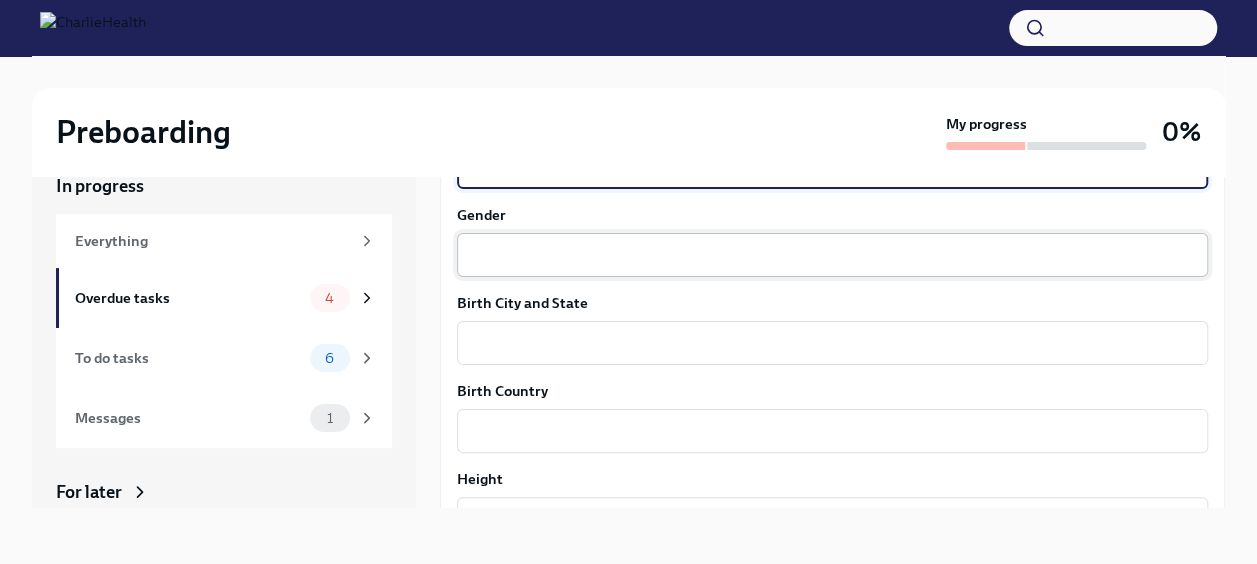type on "Not [DEMOGRAPHIC_DATA]" 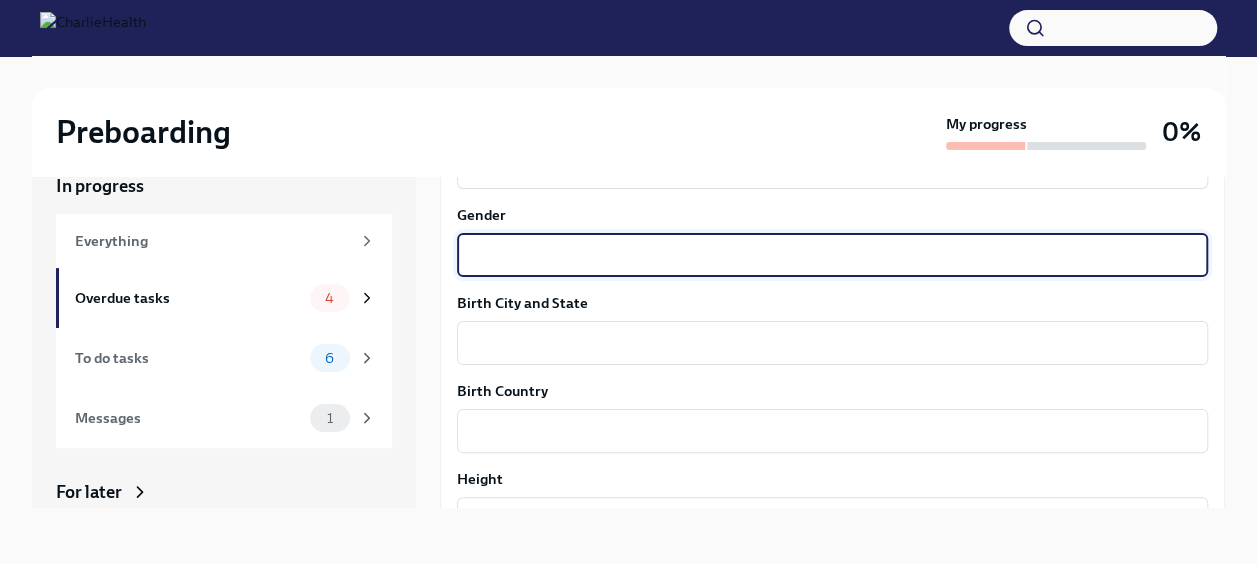 click on "Gender" at bounding box center [832, 255] 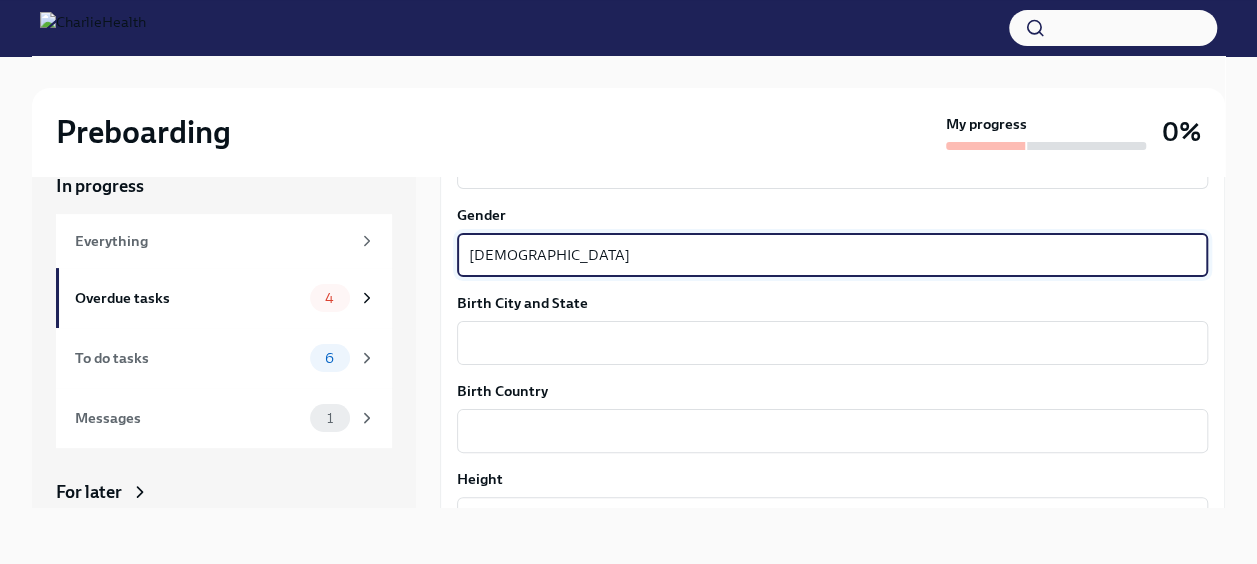 type on "[DEMOGRAPHIC_DATA]" 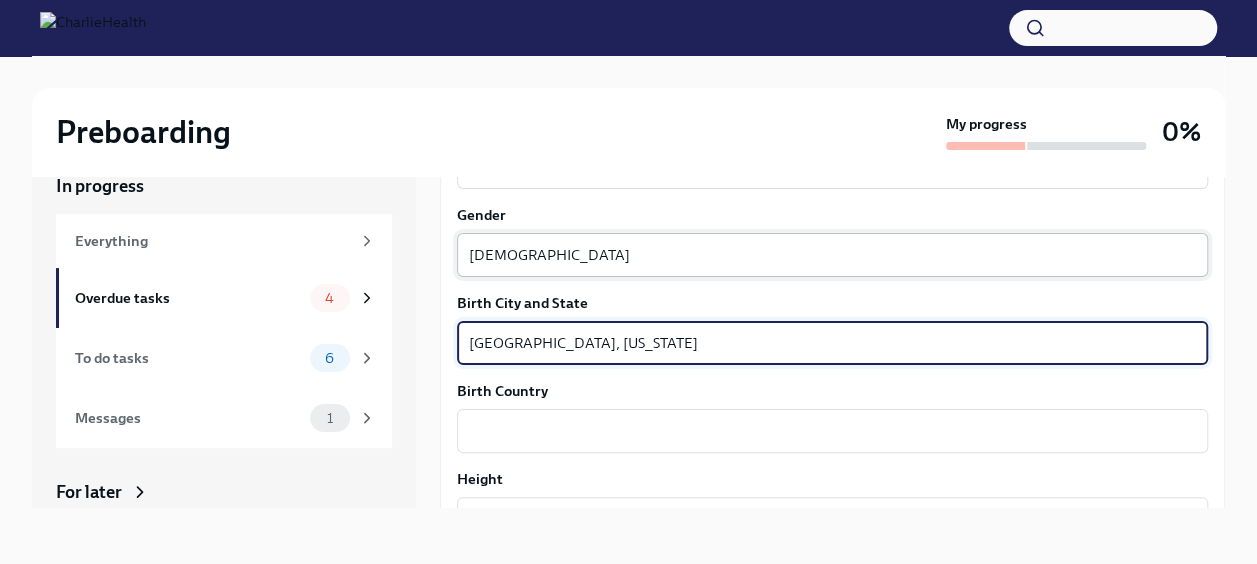 type on "[GEOGRAPHIC_DATA], [US_STATE]" 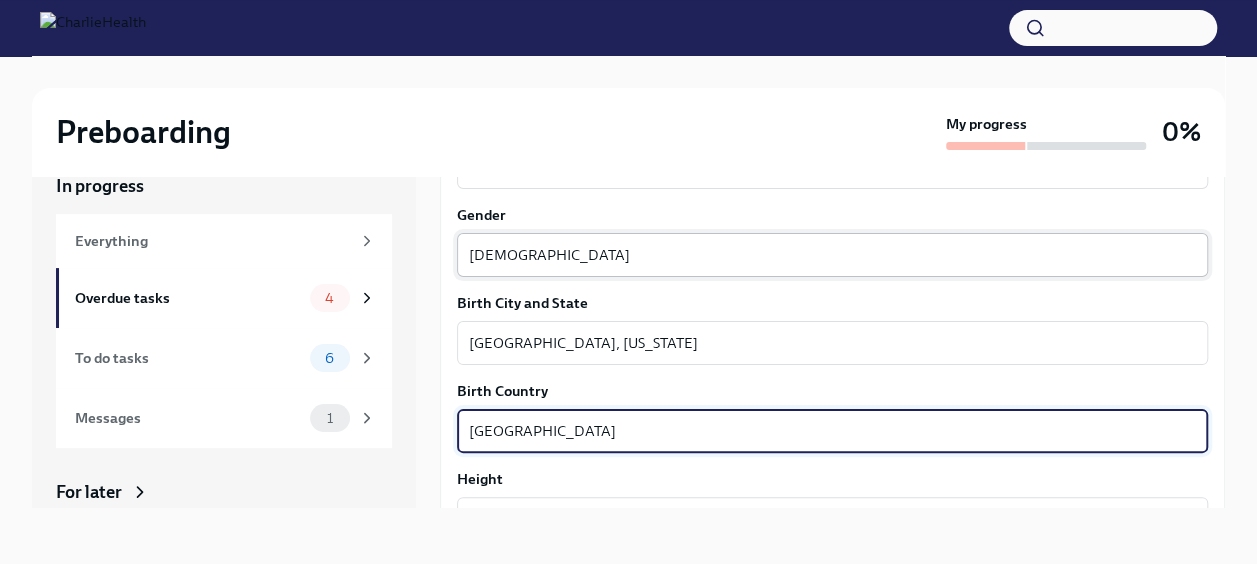 type on "[GEOGRAPHIC_DATA]" 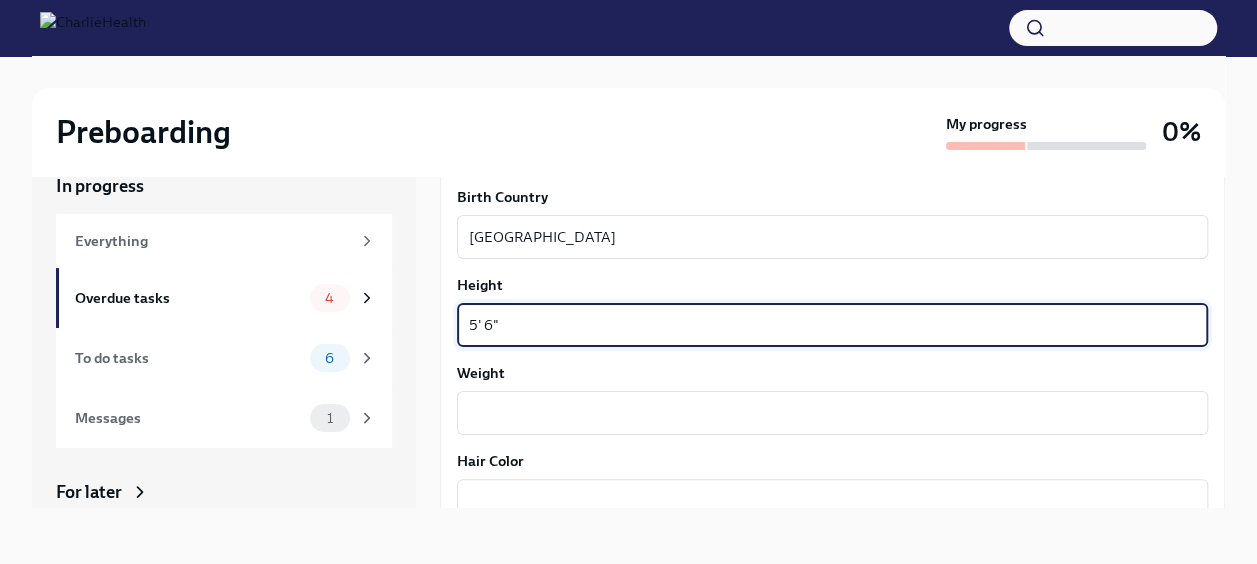 type on "5' 6"" 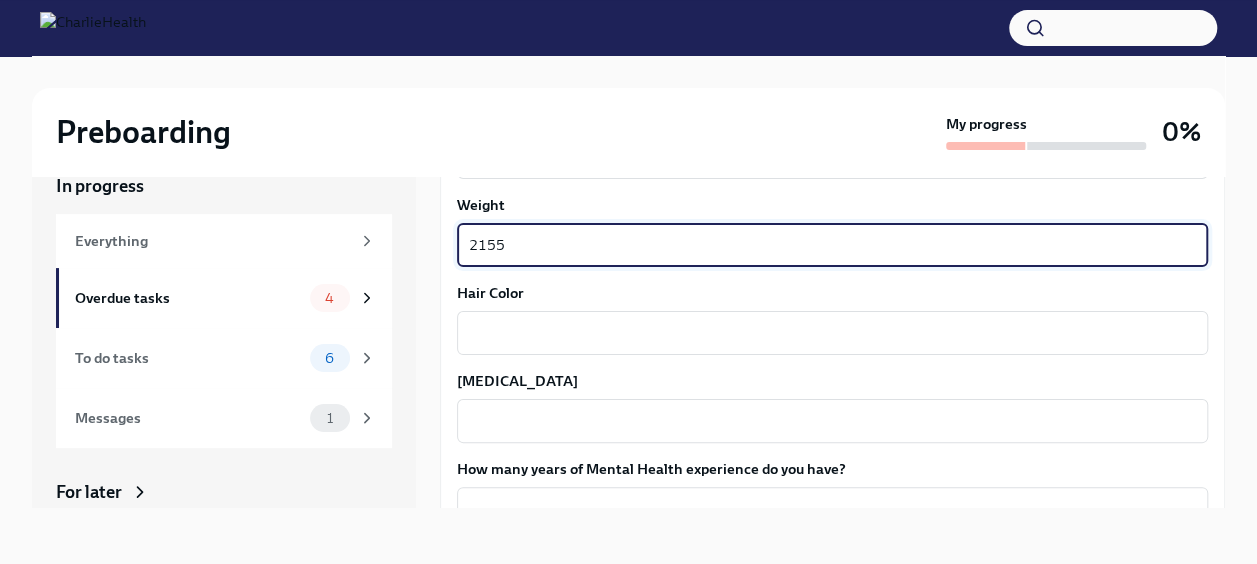 scroll, scrollTop: 1694, scrollLeft: 0, axis: vertical 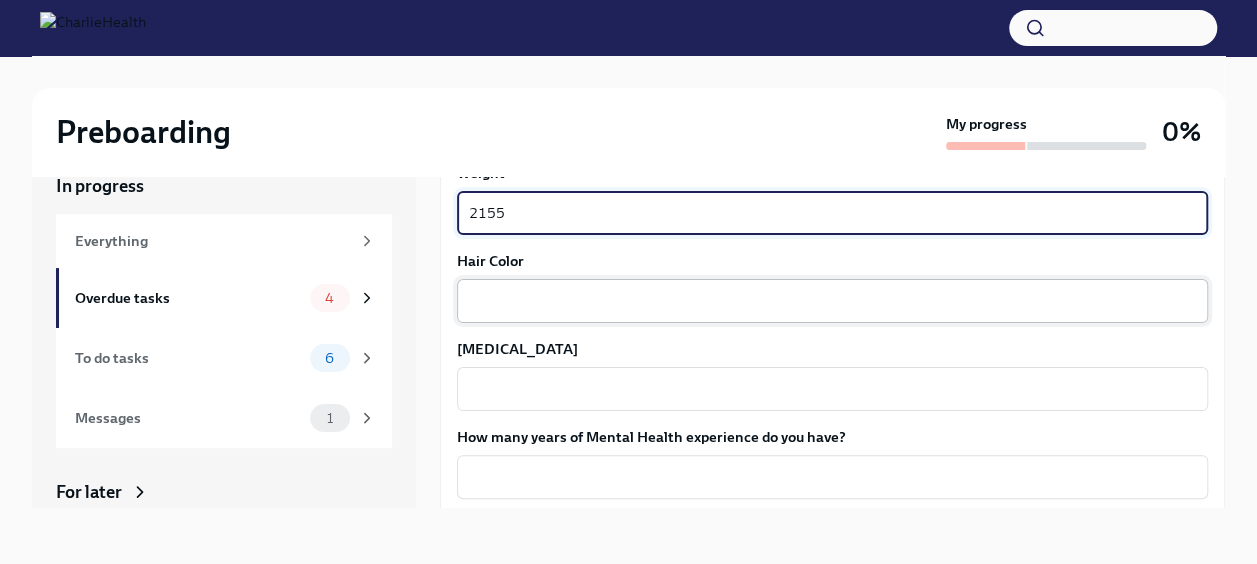 type on "2155" 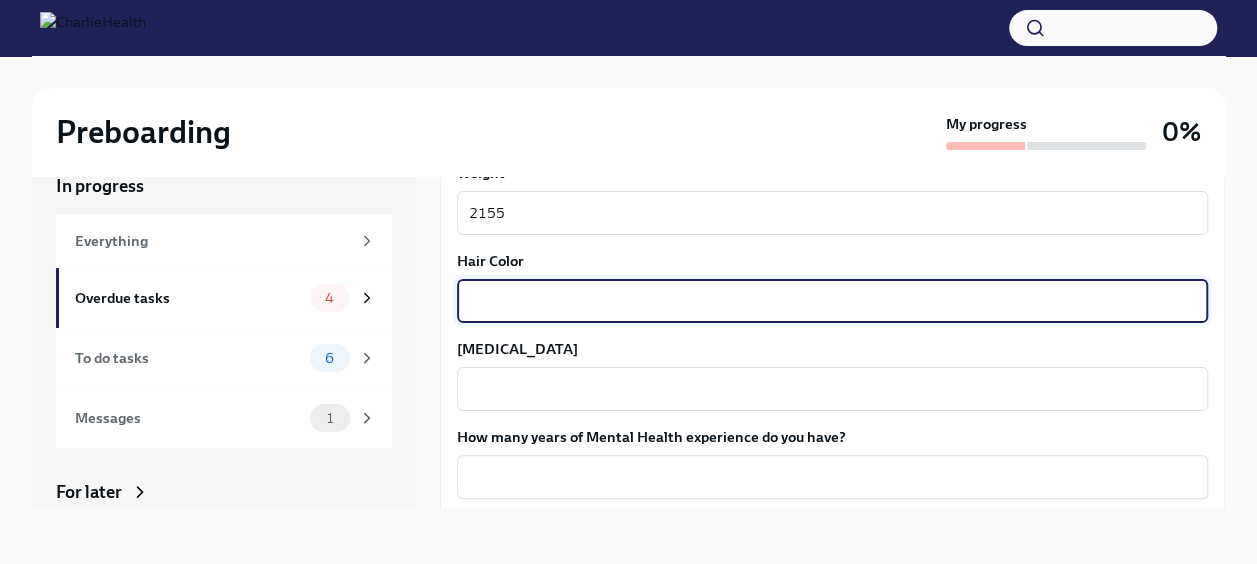 click on "Hair Color" at bounding box center [832, 301] 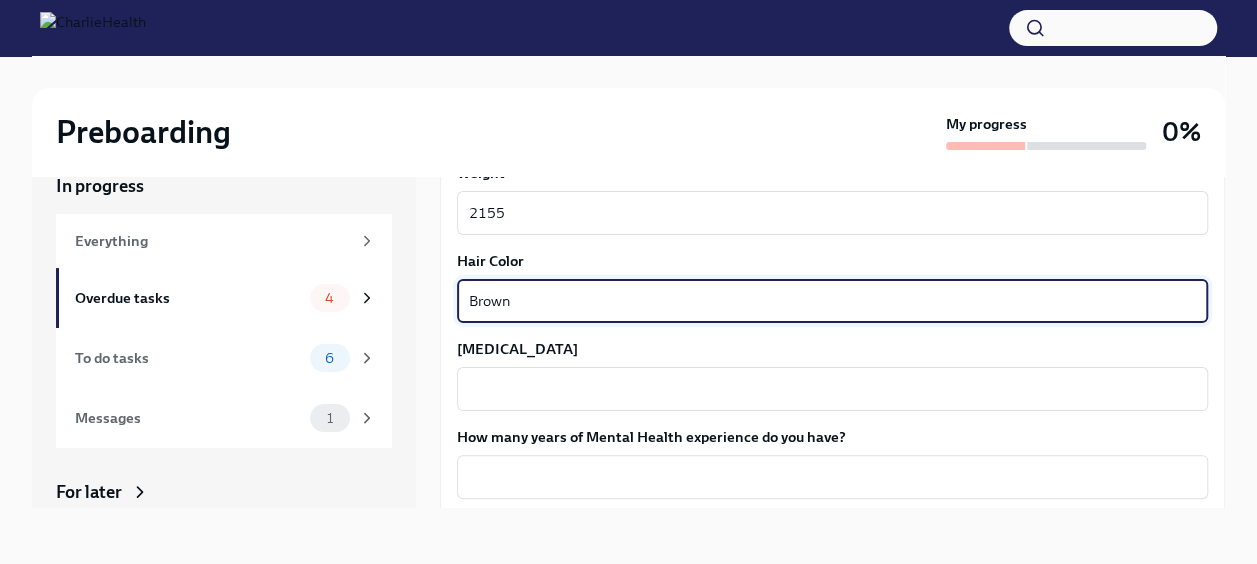 type on "Brown" 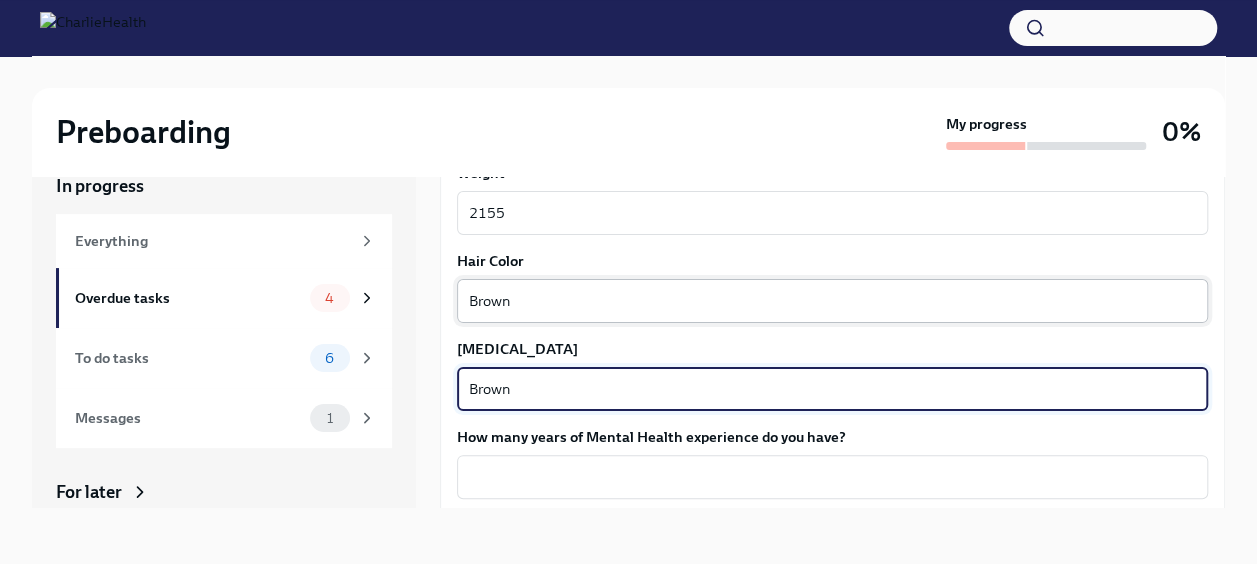 type on "Brown" 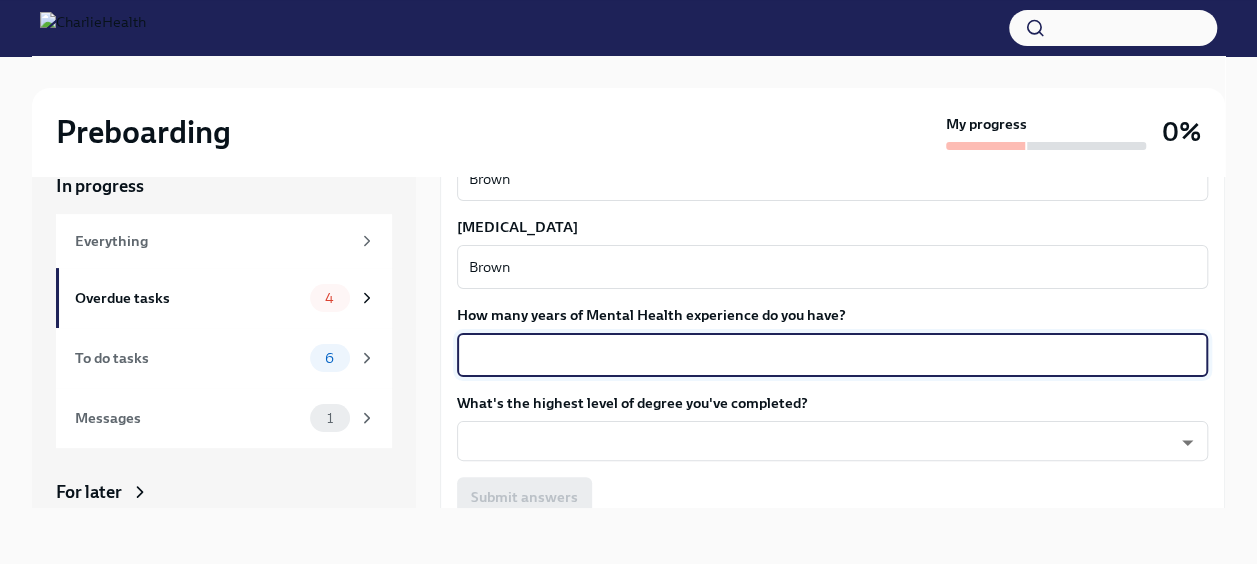 scroll, scrollTop: 1894, scrollLeft: 0, axis: vertical 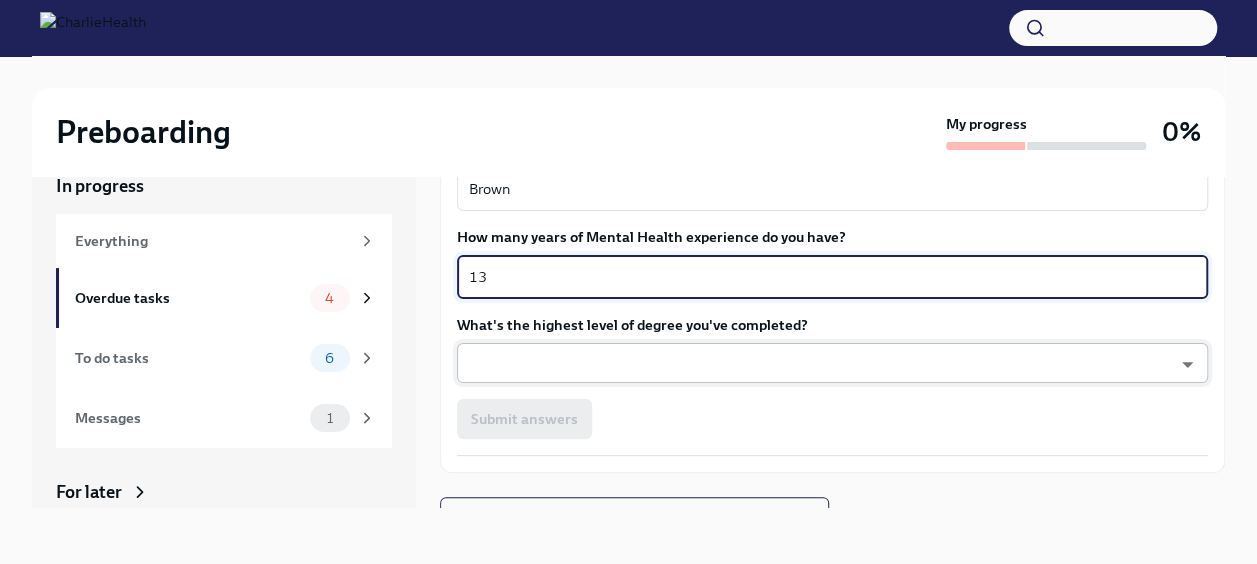 type on "13" 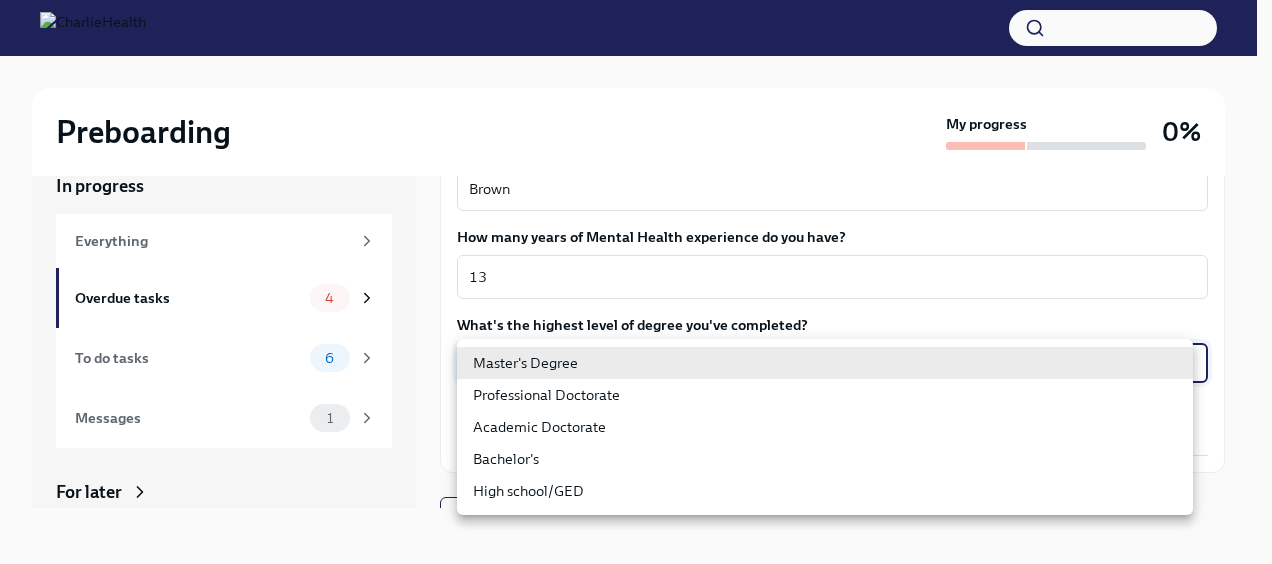 click on "Master's Degree" at bounding box center [825, 363] 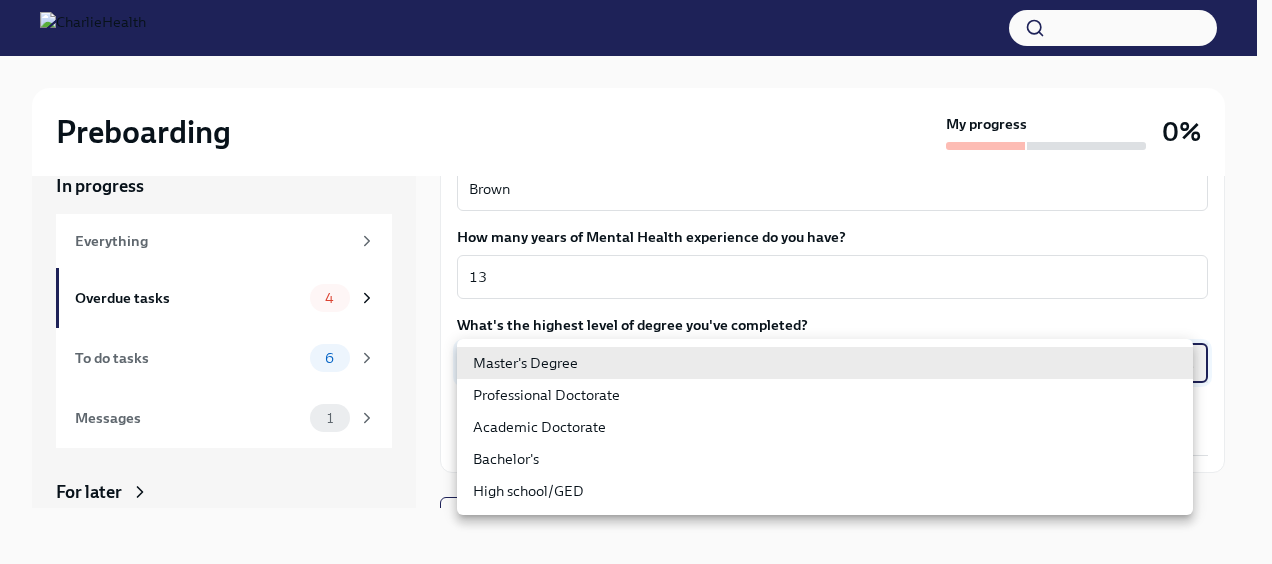 type on "2vBr-ghkD" 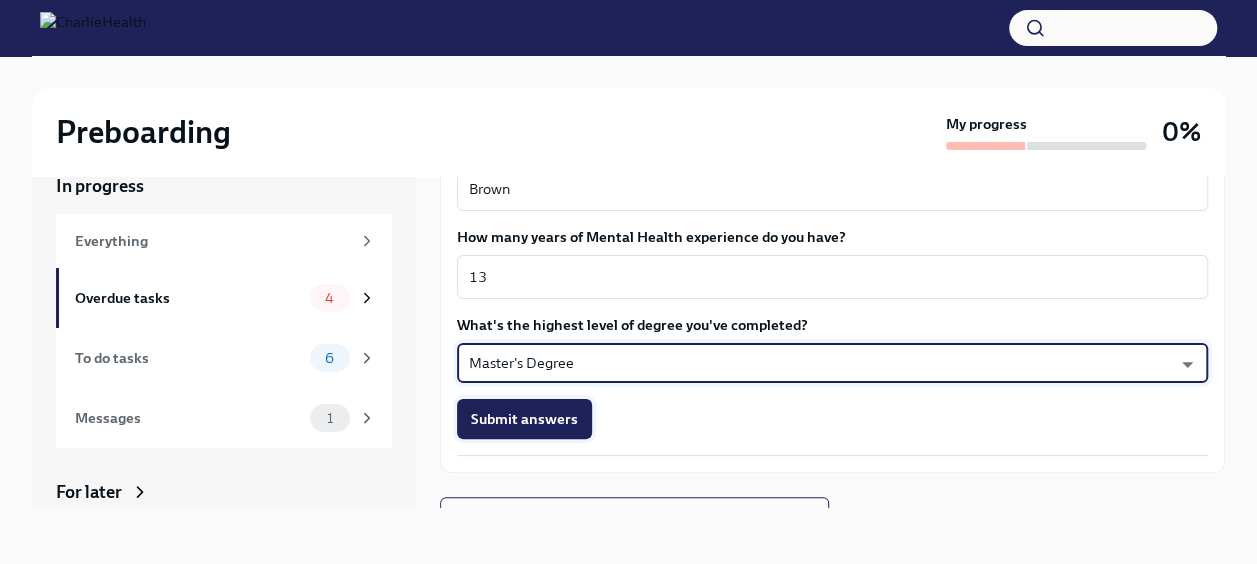 click on "Submit answers" at bounding box center [524, 419] 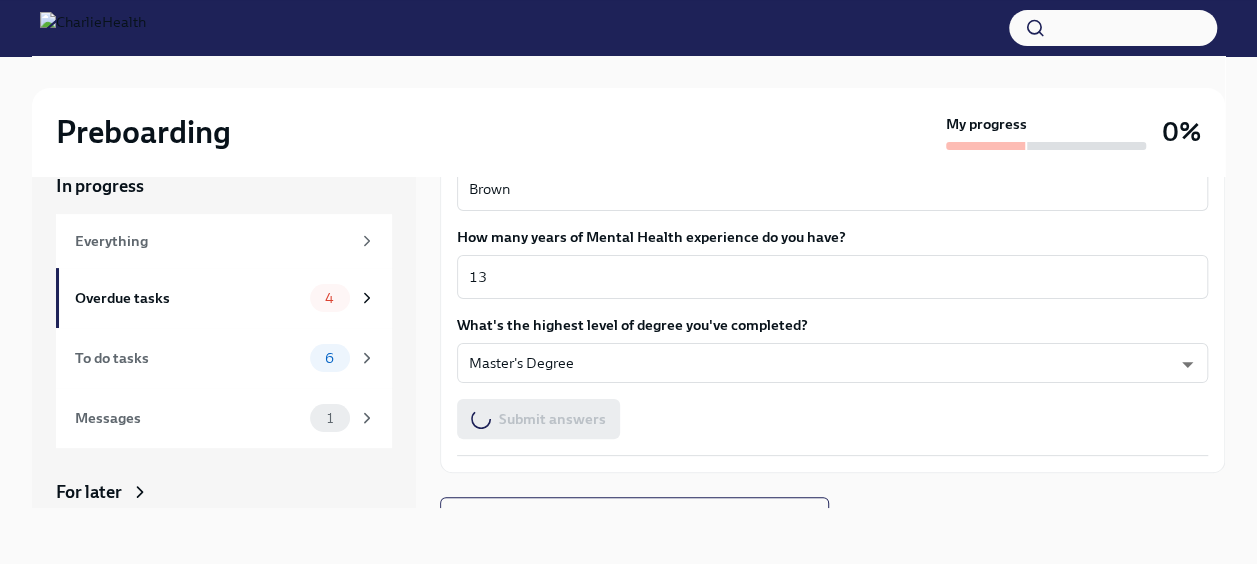 scroll, scrollTop: 1922, scrollLeft: 0, axis: vertical 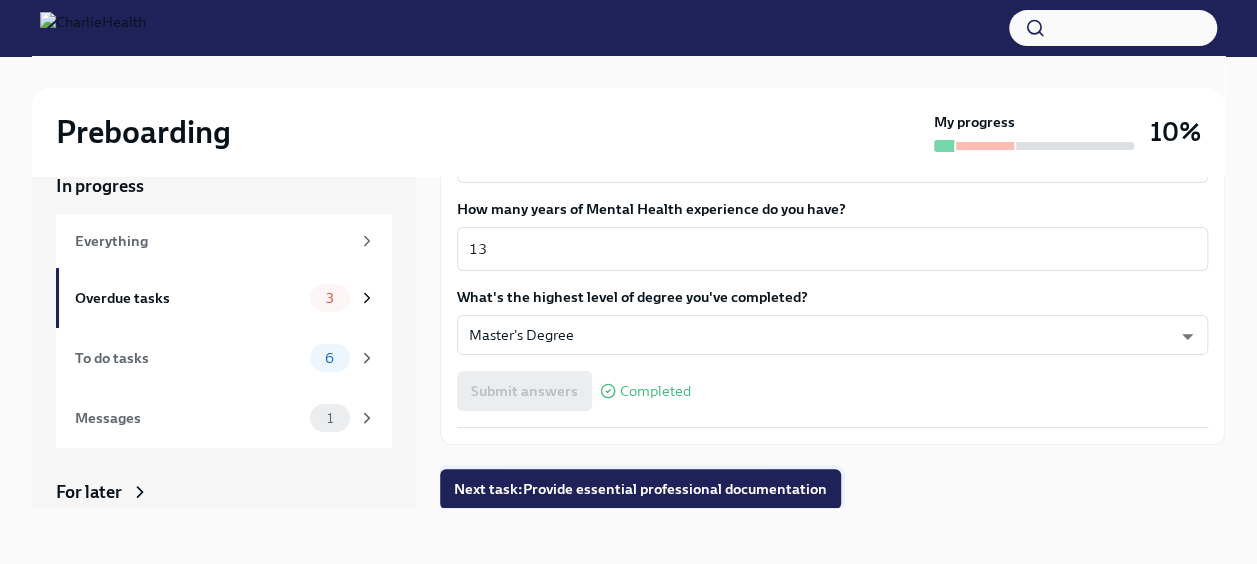 click on "Next task :  Provide essential professional documentation" at bounding box center (640, 489) 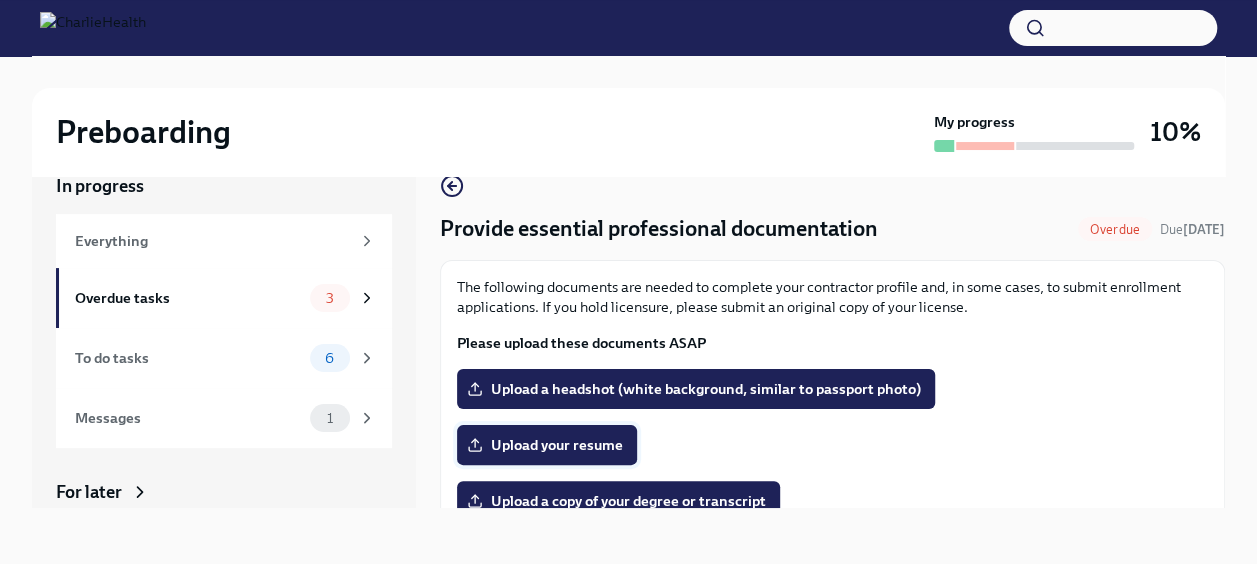 click on "Upload your resume" at bounding box center (547, 445) 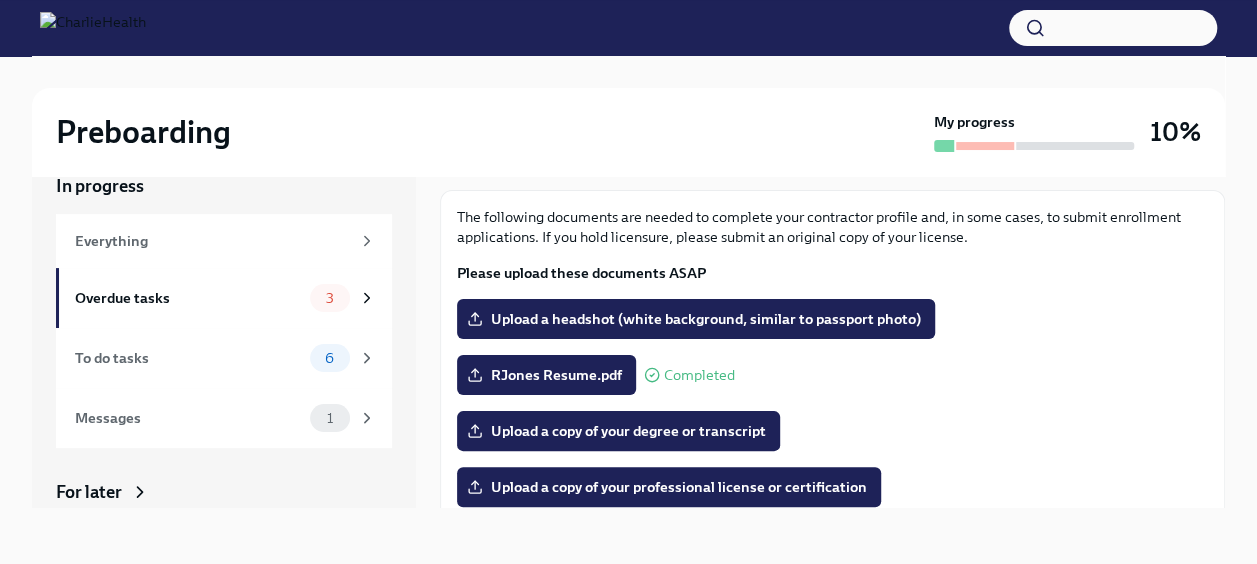 scroll, scrollTop: 100, scrollLeft: 0, axis: vertical 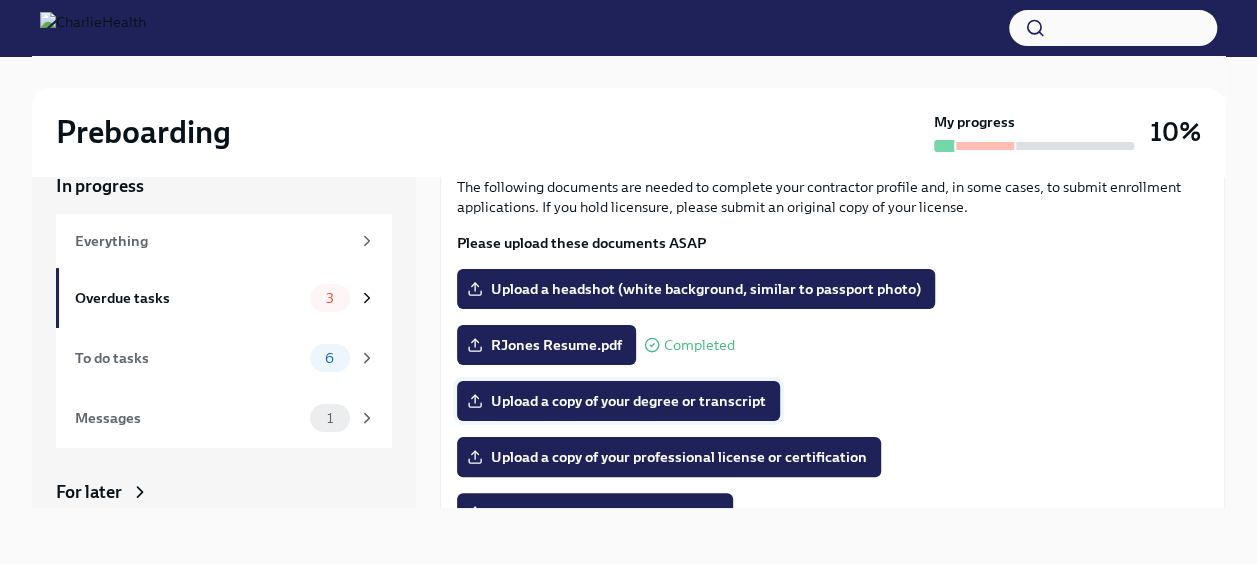 click on "Upload a copy of your degree or transcript" at bounding box center [618, 401] 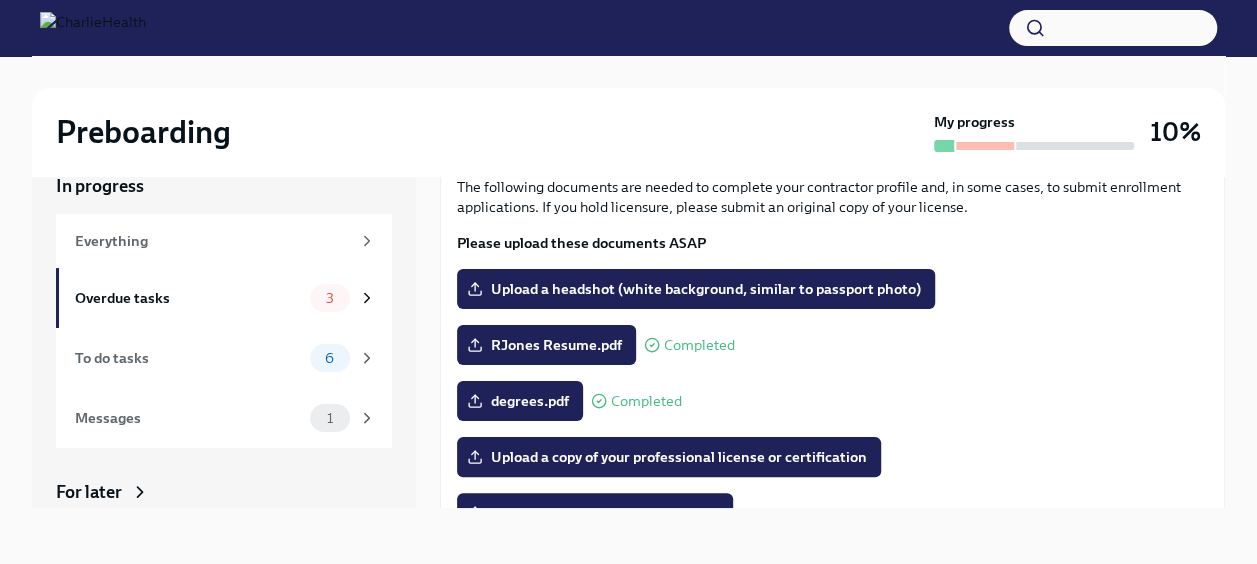 scroll, scrollTop: 200, scrollLeft: 0, axis: vertical 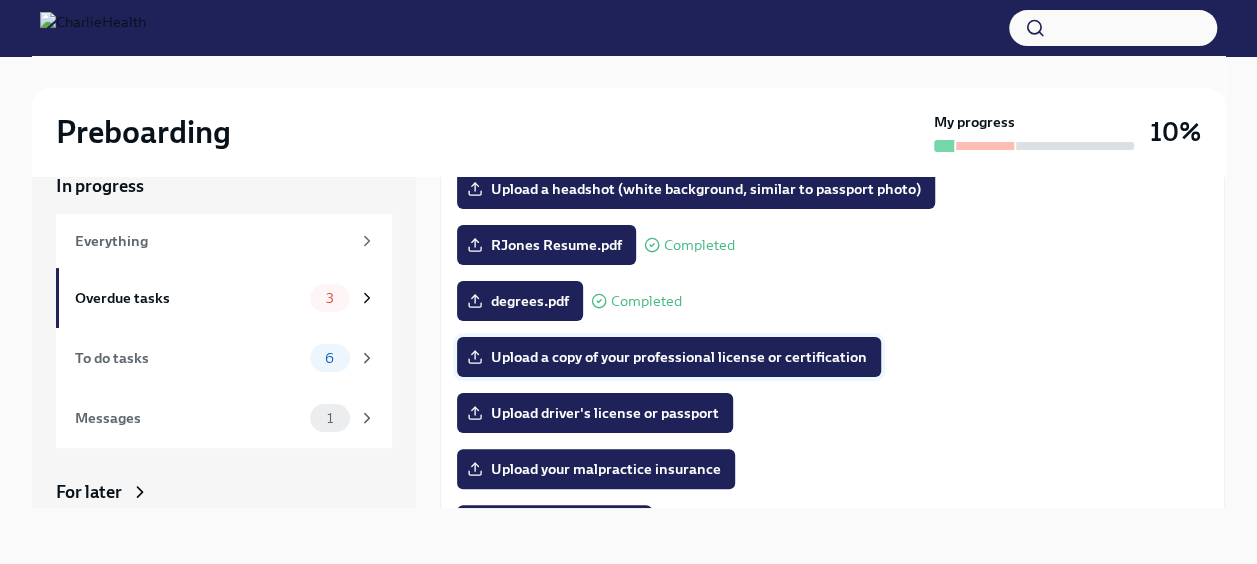 click on "Upload a copy of your professional license or certification" at bounding box center (669, 357) 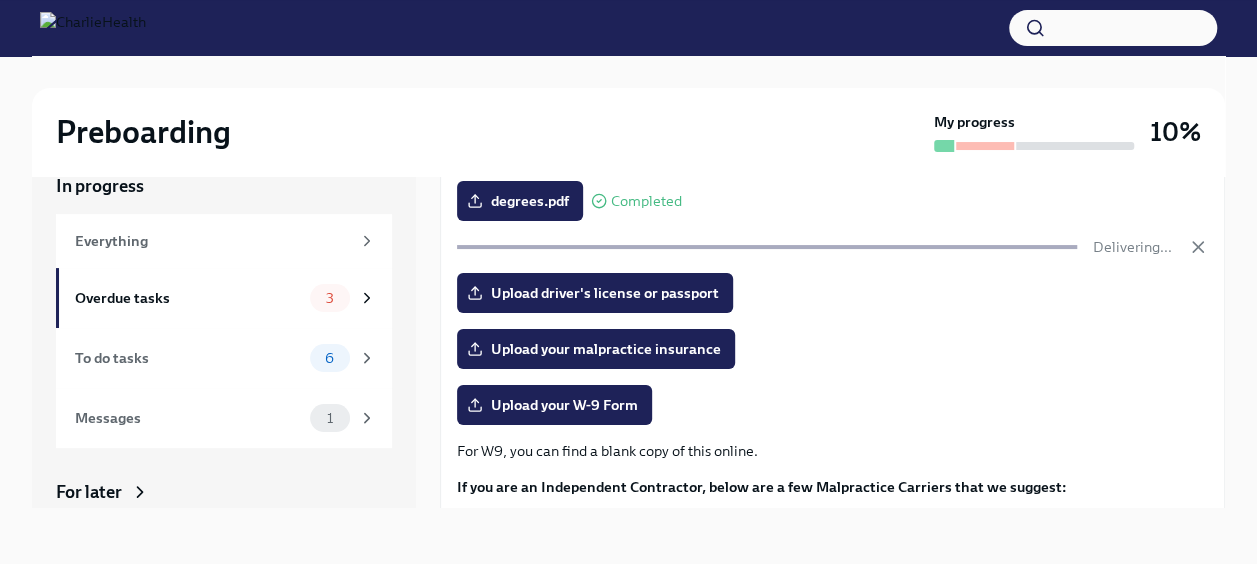 scroll, scrollTop: 200, scrollLeft: 0, axis: vertical 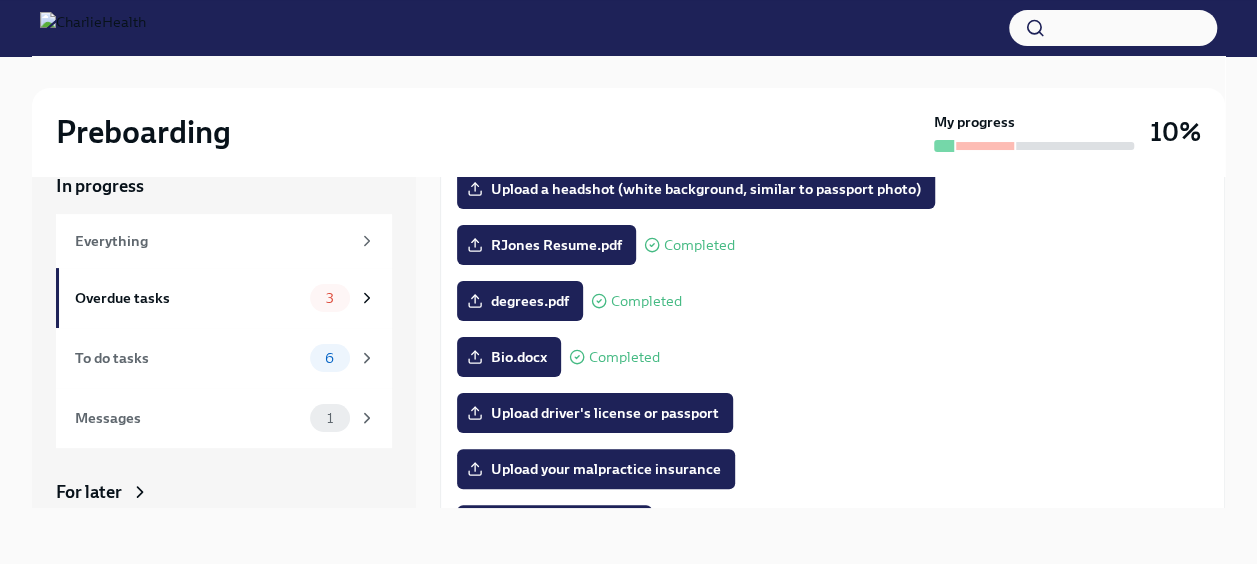 drag, startPoint x: 475, startPoint y: 350, endPoint x: 1076, endPoint y: 348, distance: 601.00336 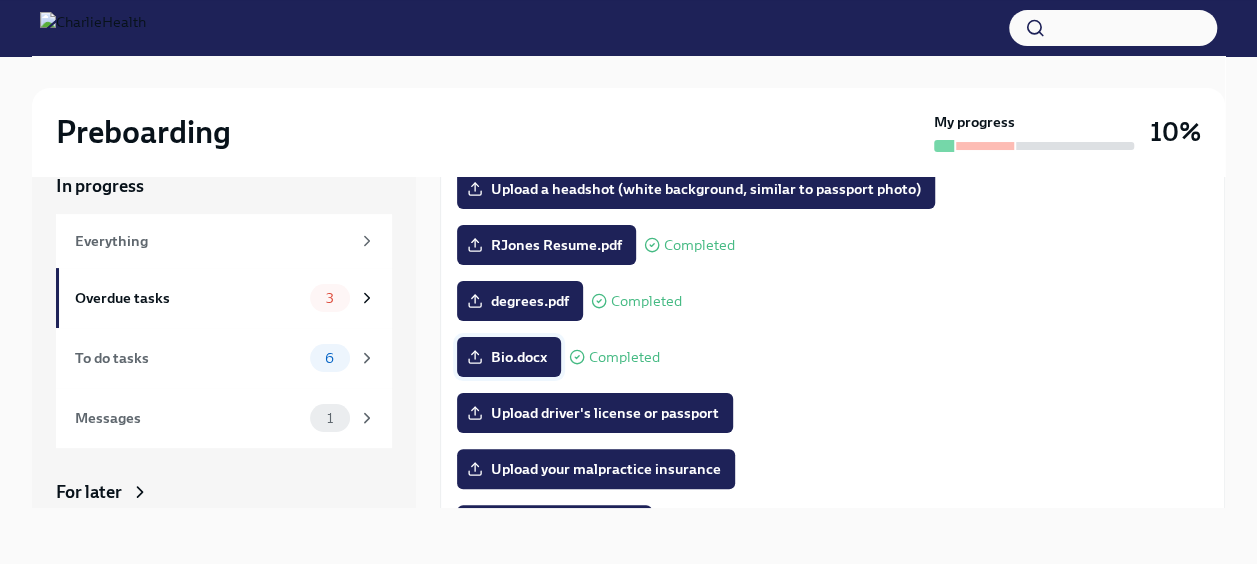 drag, startPoint x: 516, startPoint y: 352, endPoint x: 494, endPoint y: 358, distance: 22.803509 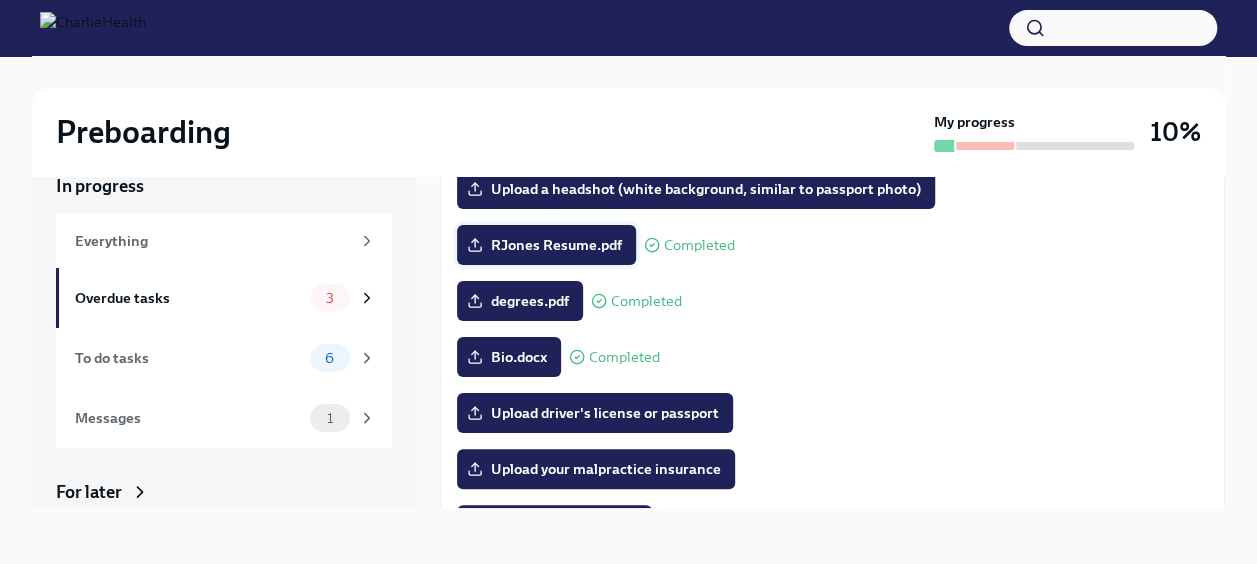 scroll, scrollTop: 300, scrollLeft: 0, axis: vertical 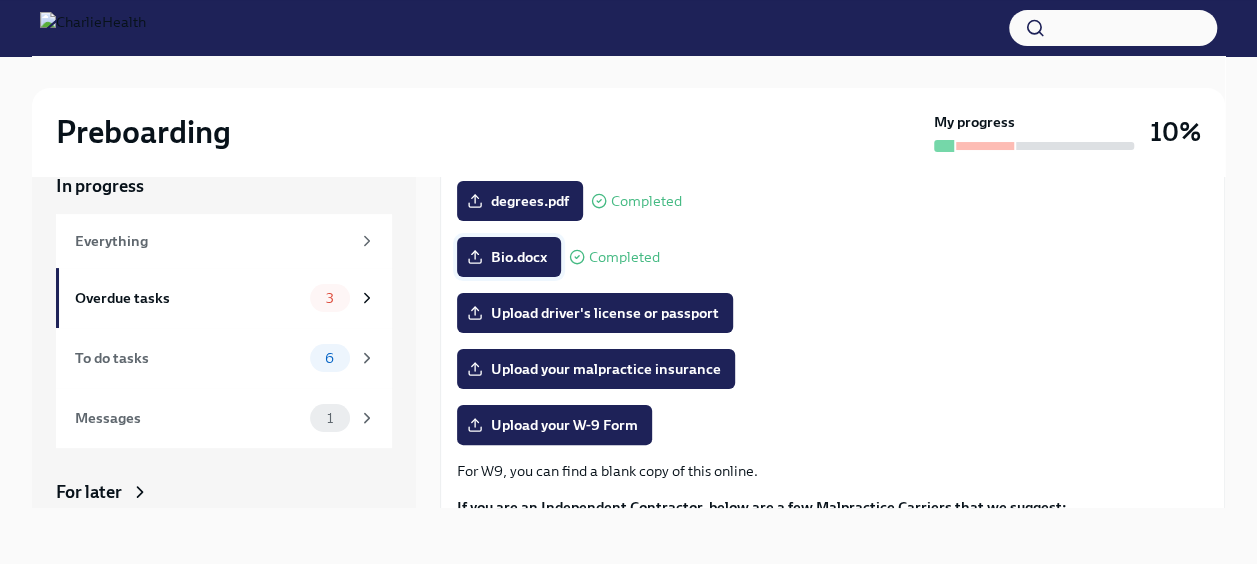 click on "Bio.docx" at bounding box center (509, 257) 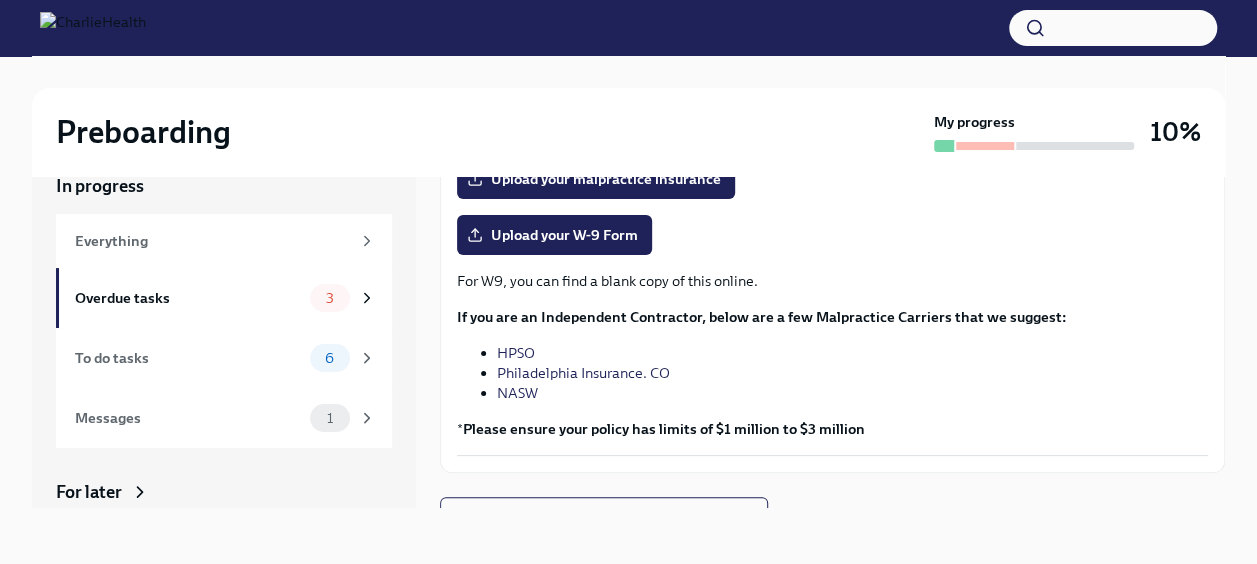scroll, scrollTop: 518, scrollLeft: 0, axis: vertical 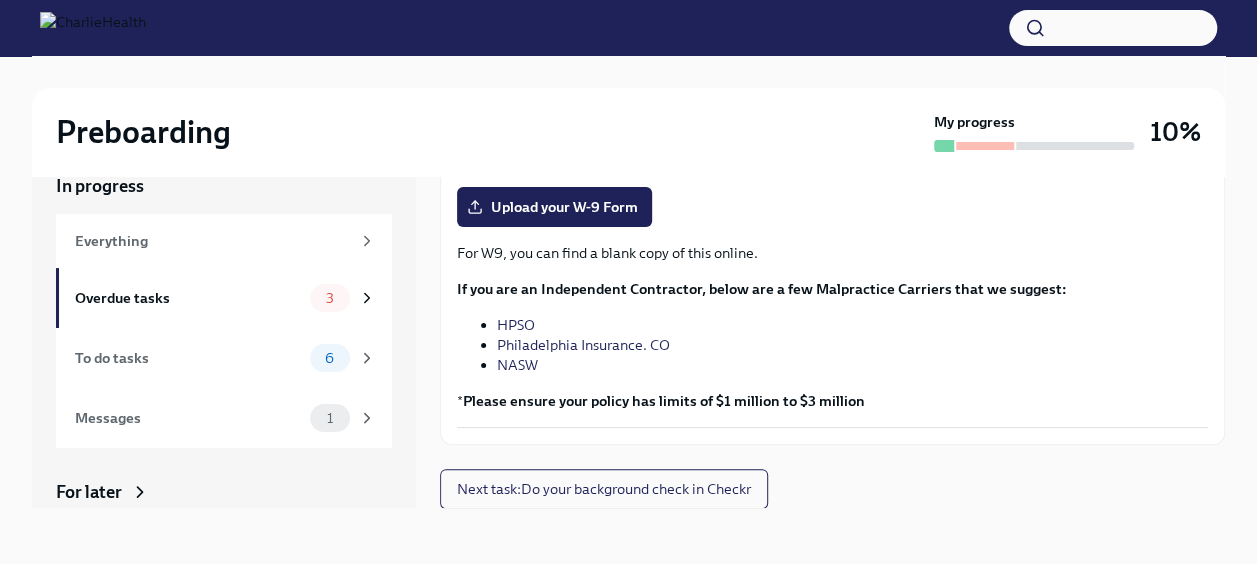 click on "LCDC license.pdf Completed" at bounding box center [832, 39] 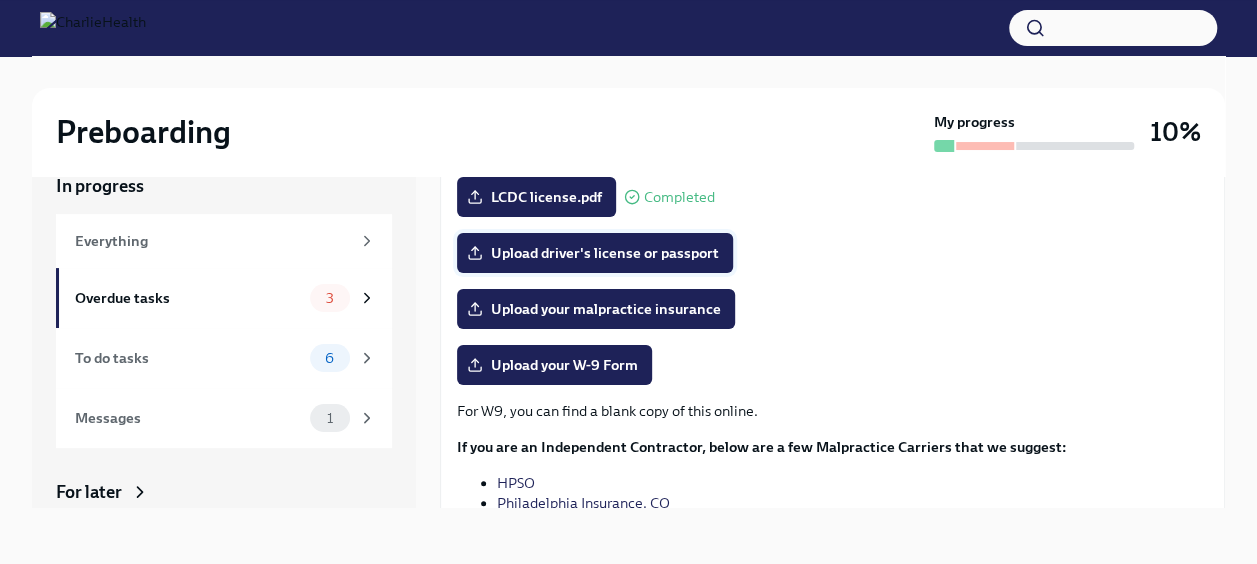 click on "Upload driver's license or passport" at bounding box center (595, 253) 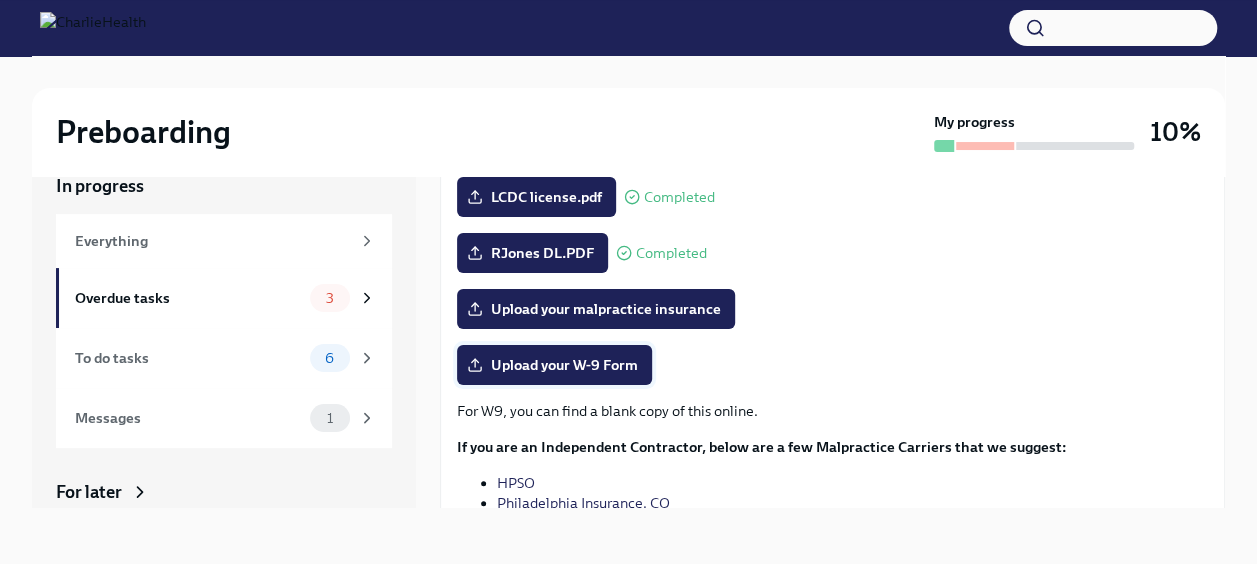 click on "Upload your W-9 Form" at bounding box center (554, 365) 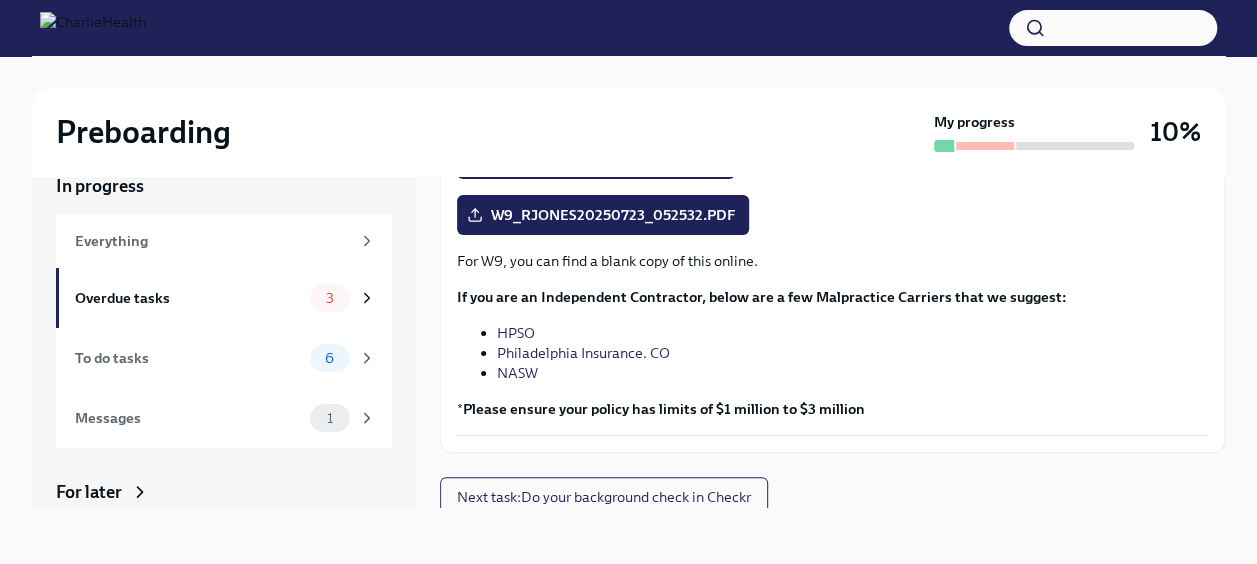 scroll, scrollTop: 518, scrollLeft: 0, axis: vertical 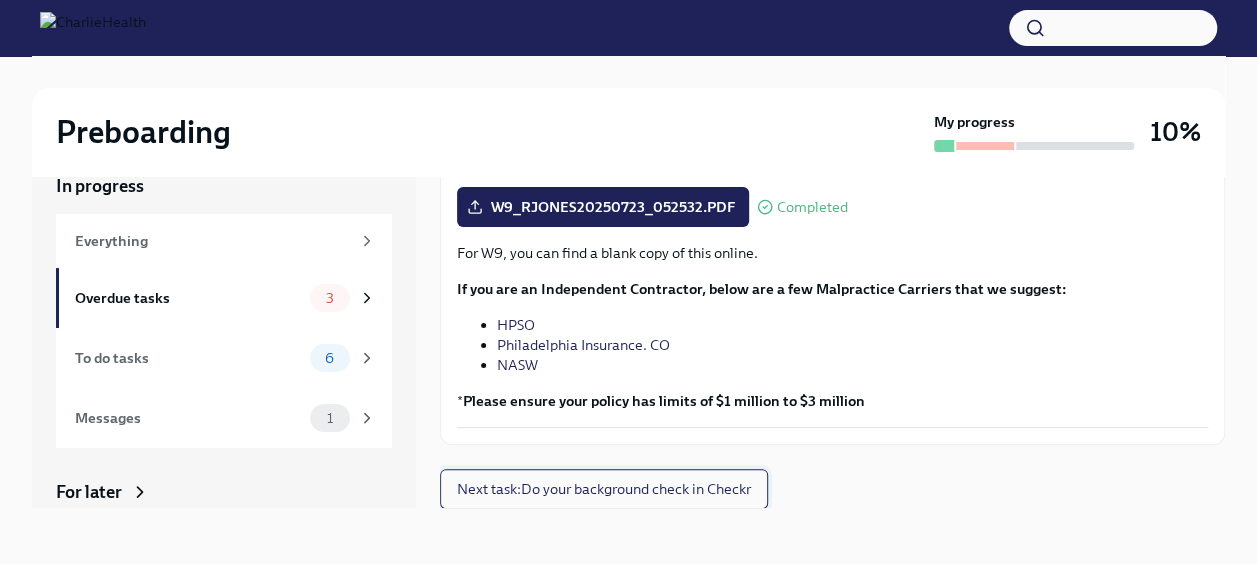 click on "Next task :  Do your background check in Checkr" at bounding box center (604, 489) 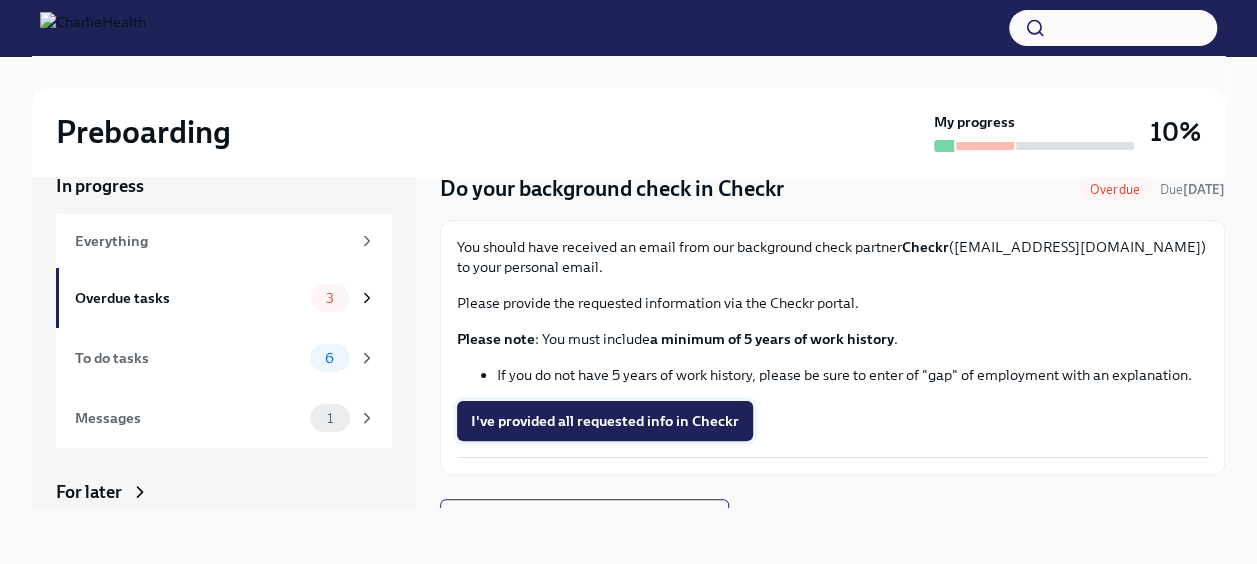 scroll, scrollTop: 70, scrollLeft: 0, axis: vertical 